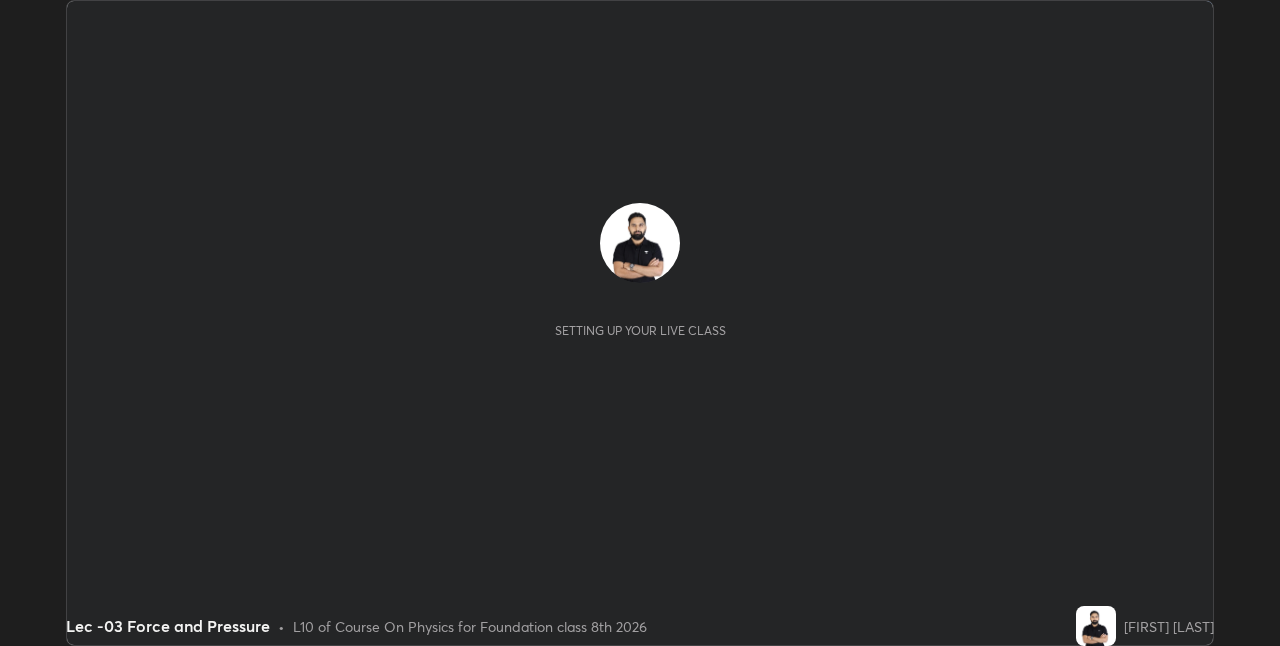 scroll, scrollTop: 0, scrollLeft: 0, axis: both 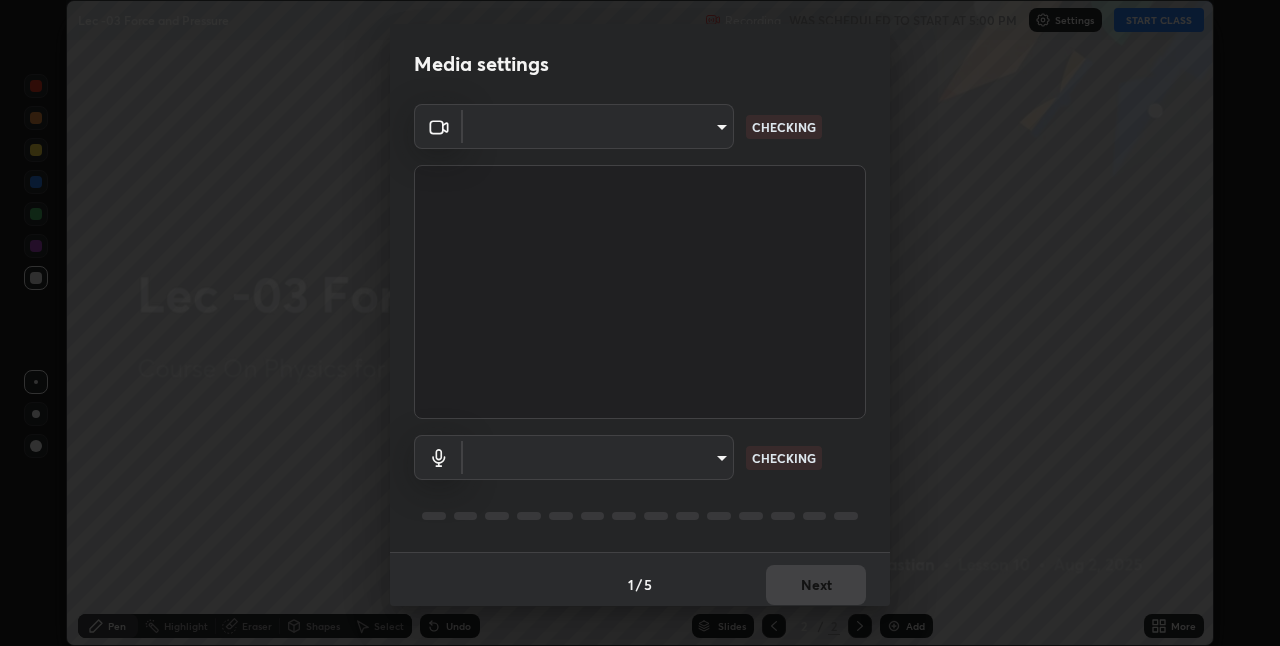 type on "4325113f5150d2eb00f74217ab665fa957d37049b6e54c8d92697f499d53718f" 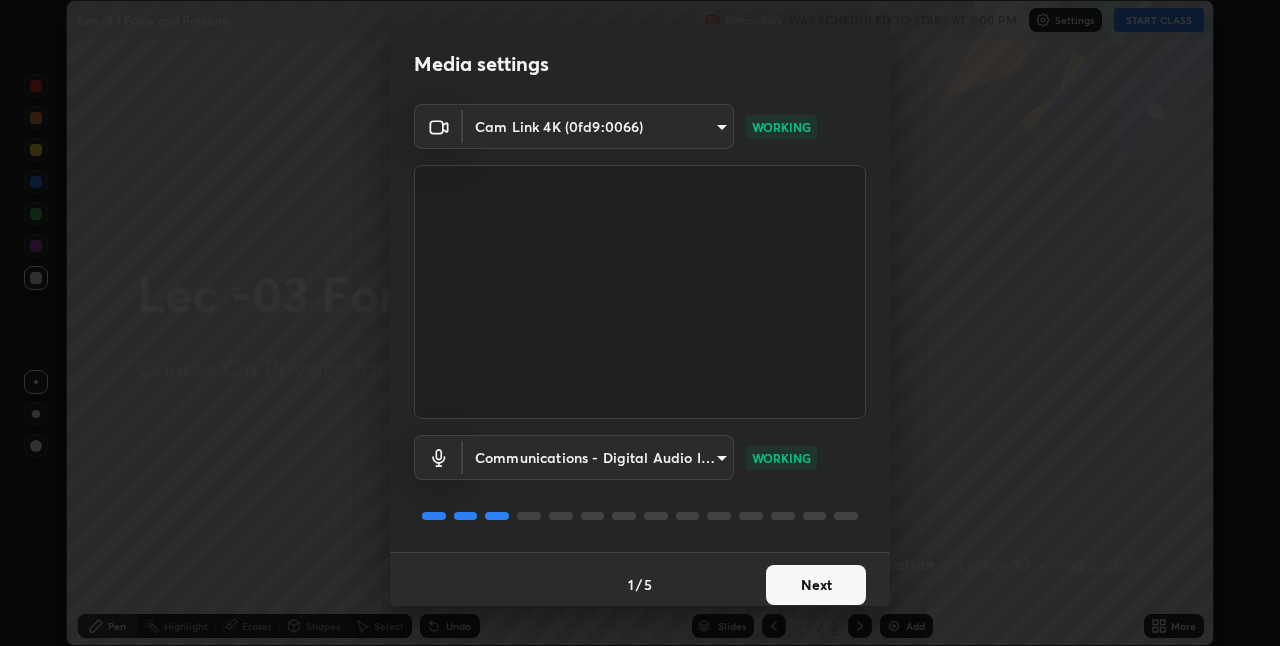 click on "Next" at bounding box center [816, 585] 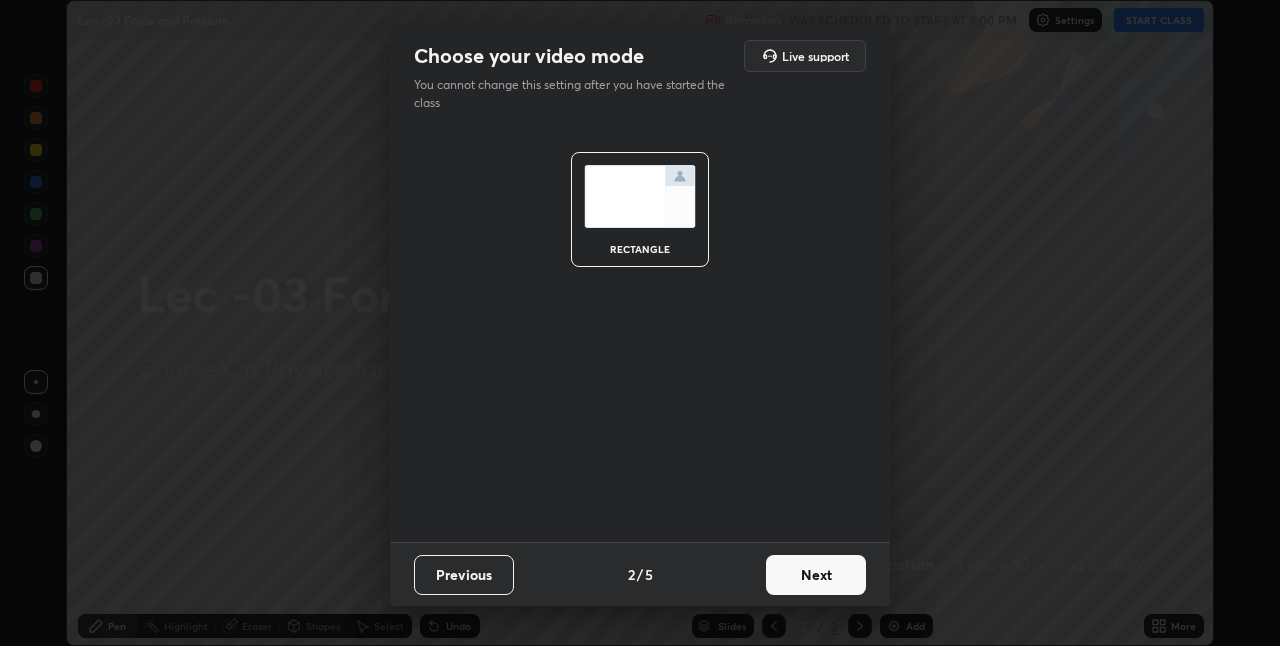 click on "Next" at bounding box center [816, 575] 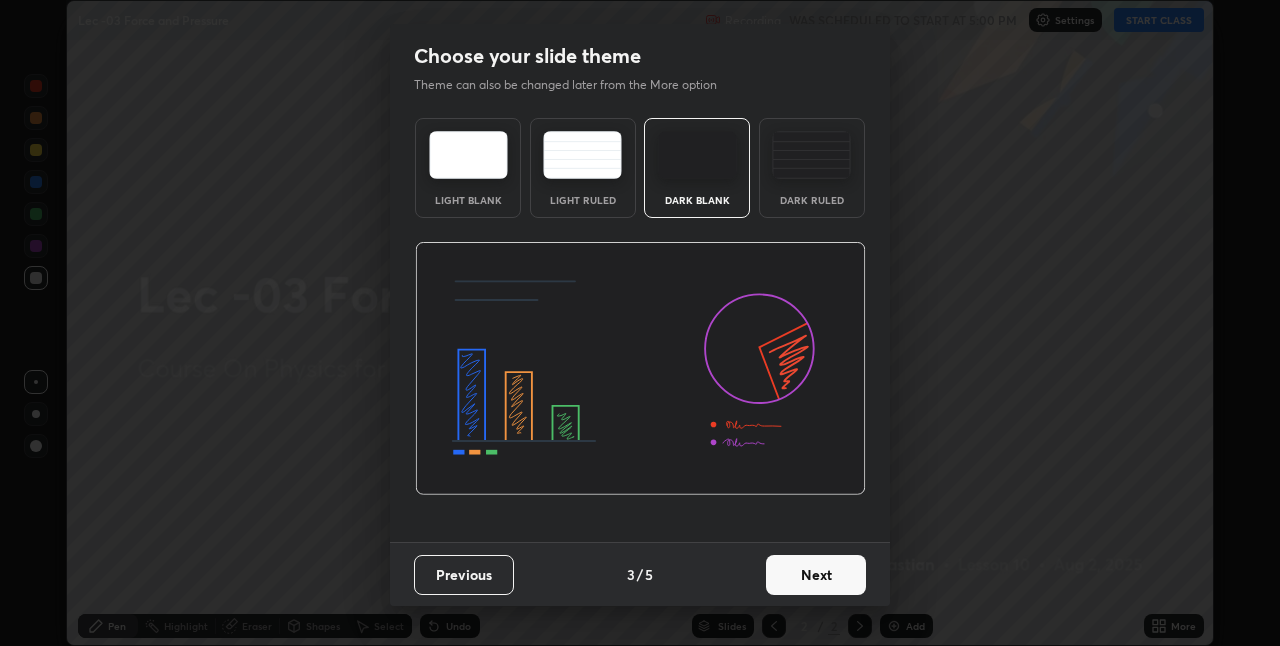 click on "Next" at bounding box center (816, 575) 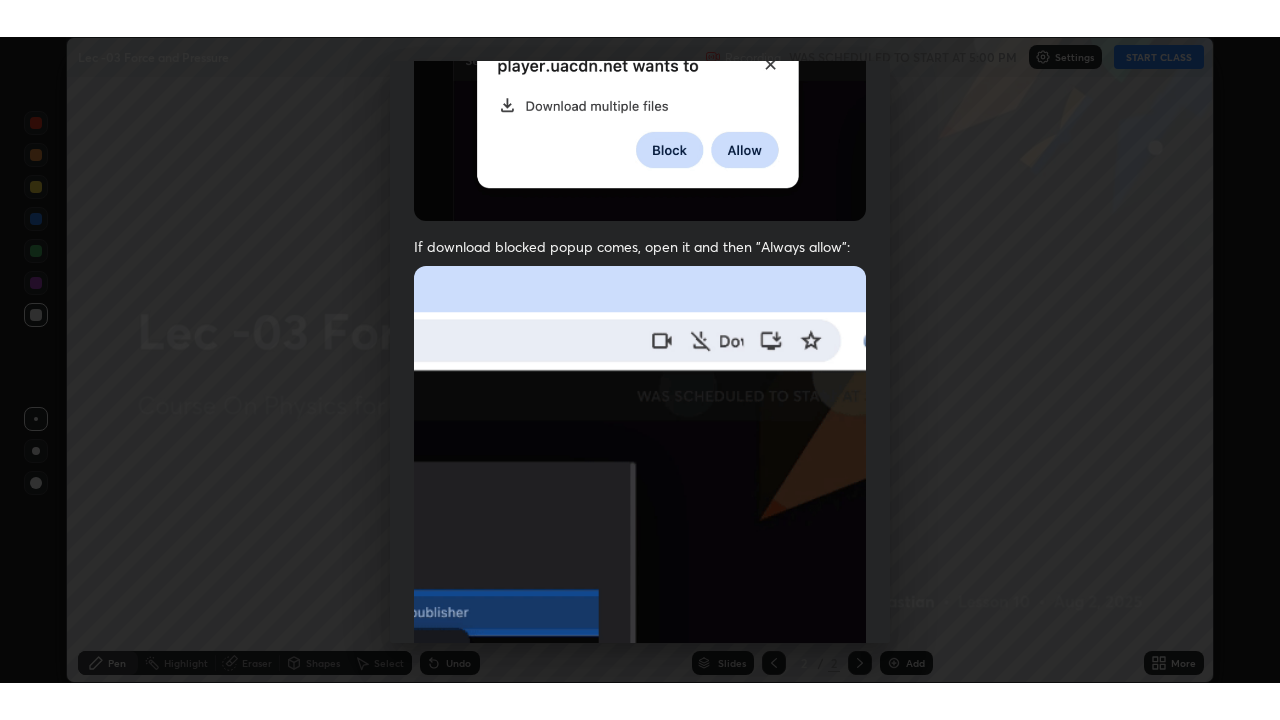 scroll, scrollTop: 418, scrollLeft: 0, axis: vertical 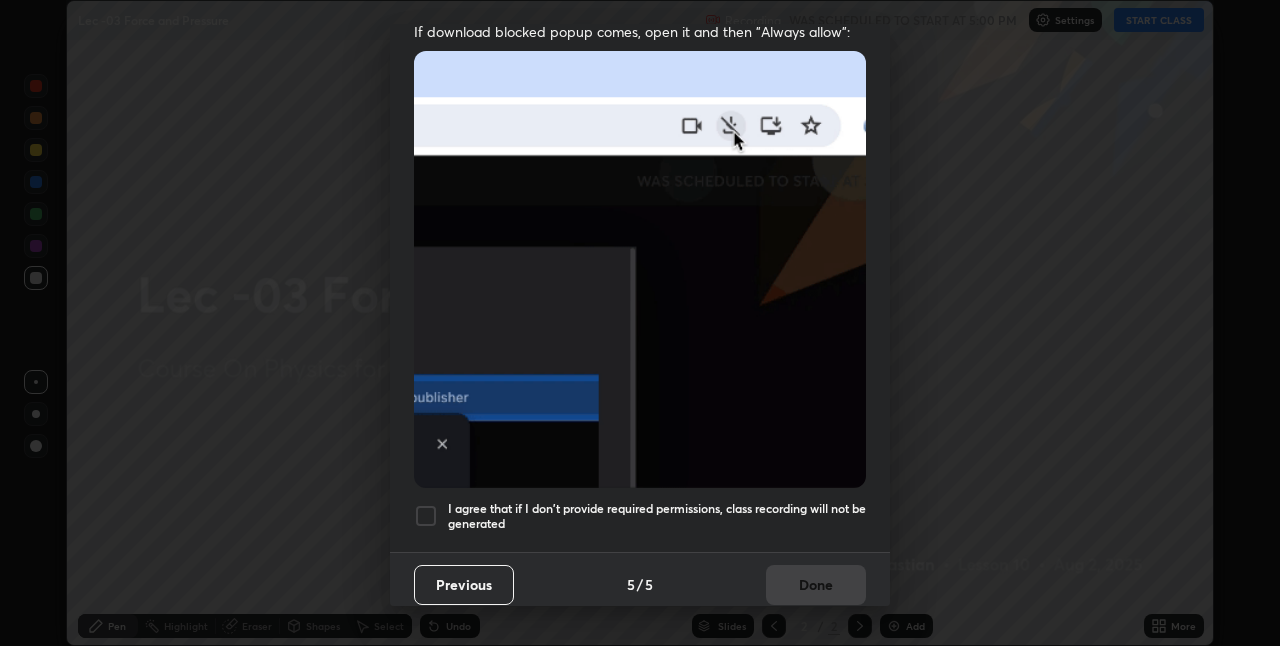 click at bounding box center (426, 516) 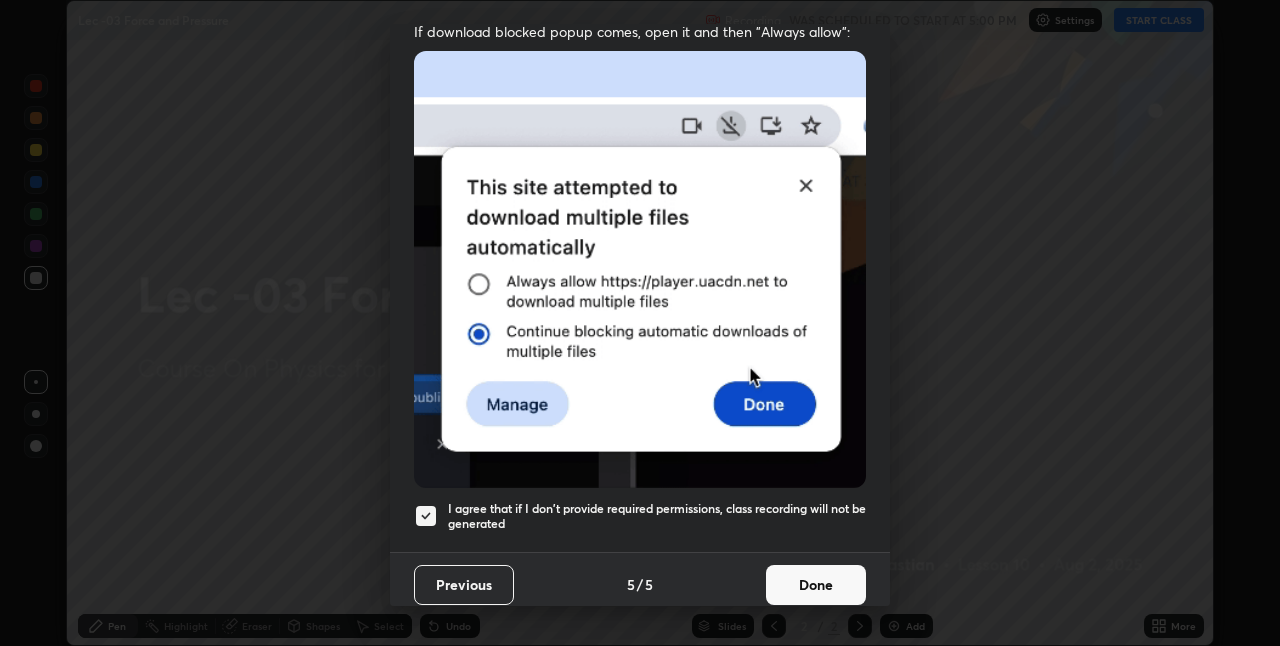 click on "Done" at bounding box center (816, 585) 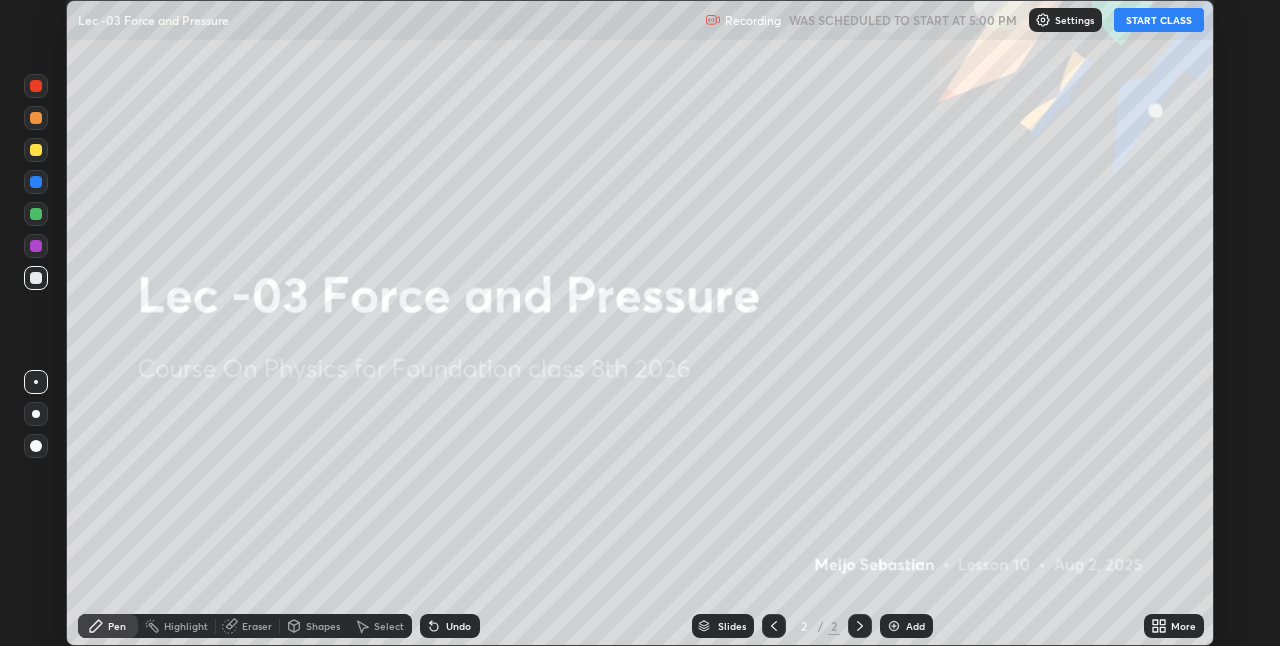 click on "START CLASS" at bounding box center [1159, 20] 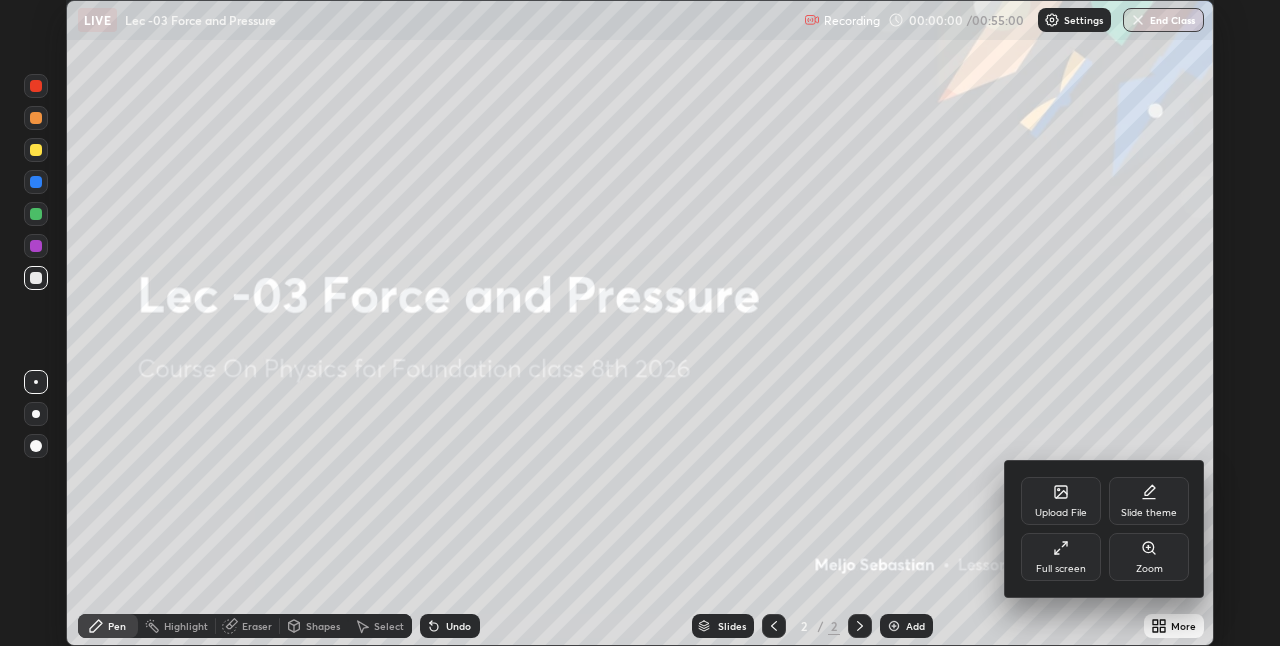 click on "Full screen" at bounding box center (1061, 557) 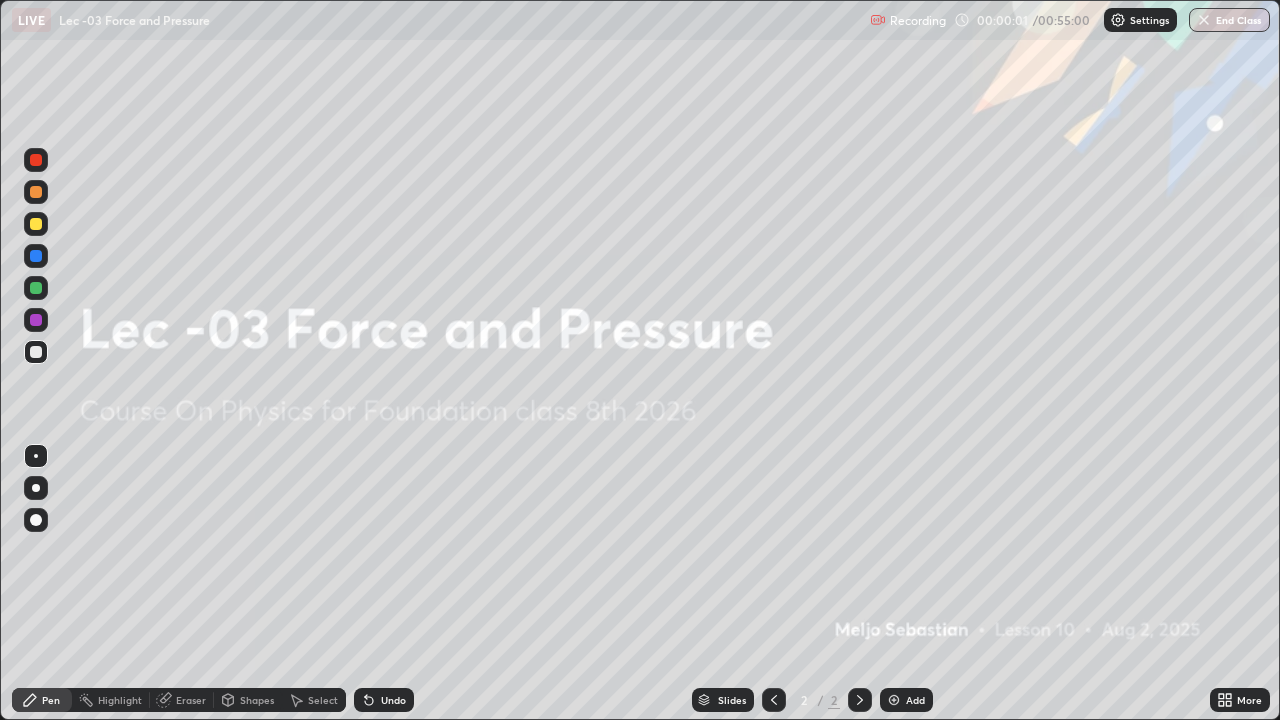 scroll, scrollTop: 99280, scrollLeft: 98720, axis: both 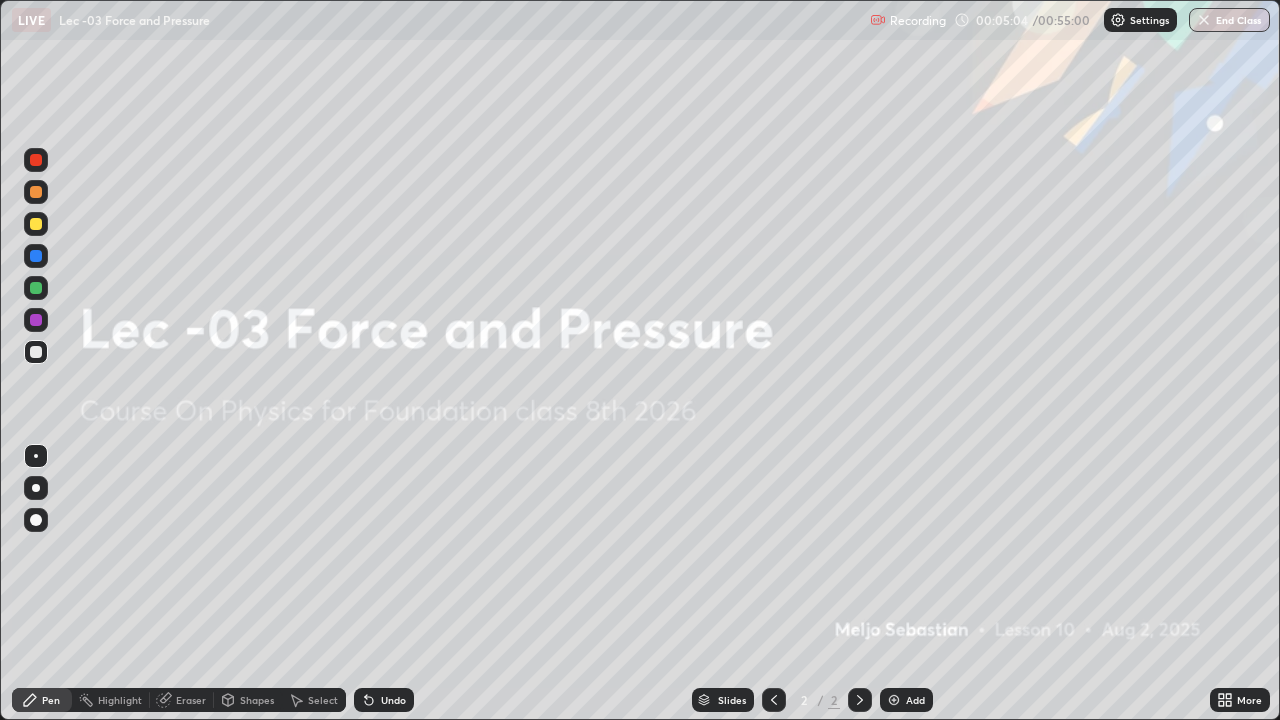 click at bounding box center (894, 700) 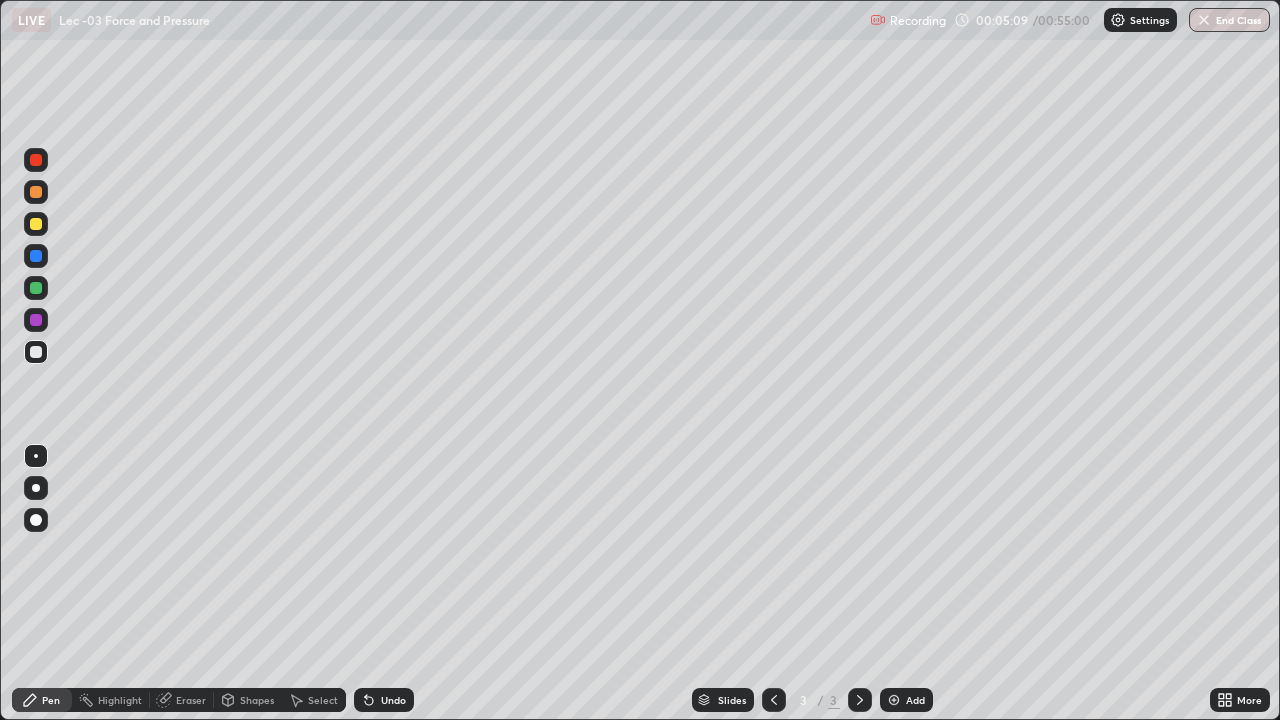 click on "Undo" at bounding box center (393, 700) 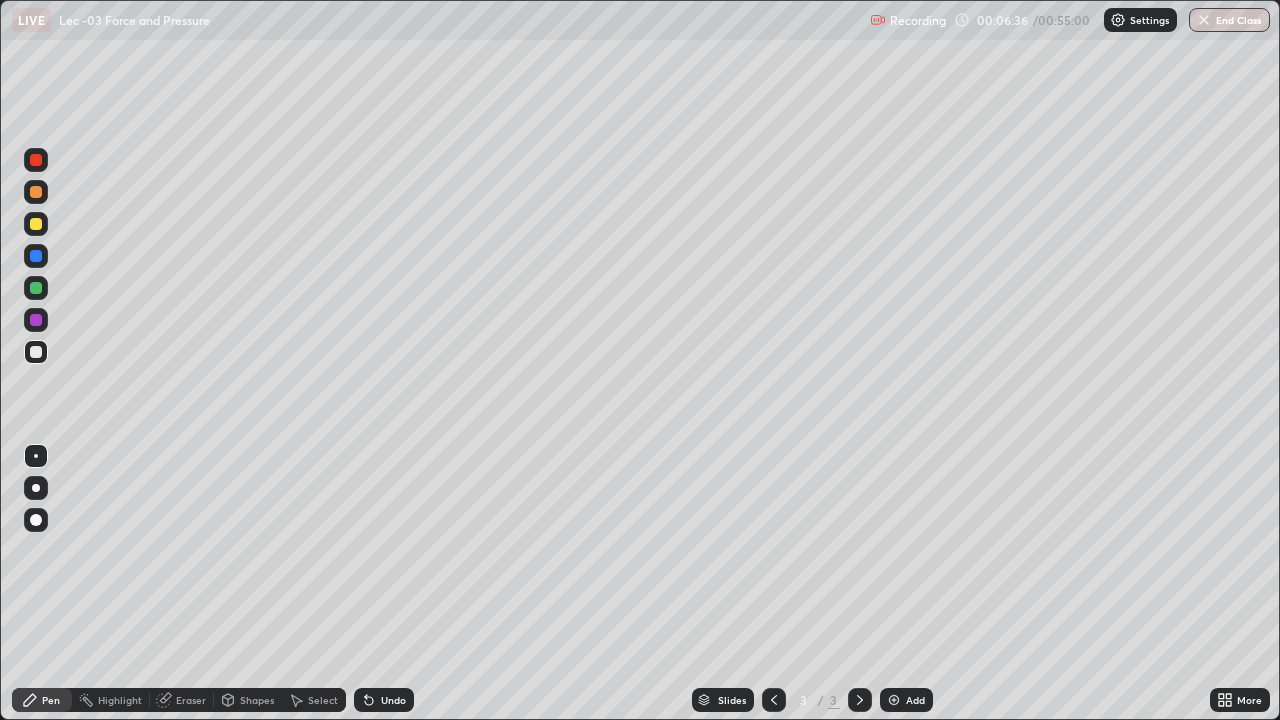 click on "Eraser" at bounding box center (182, 700) 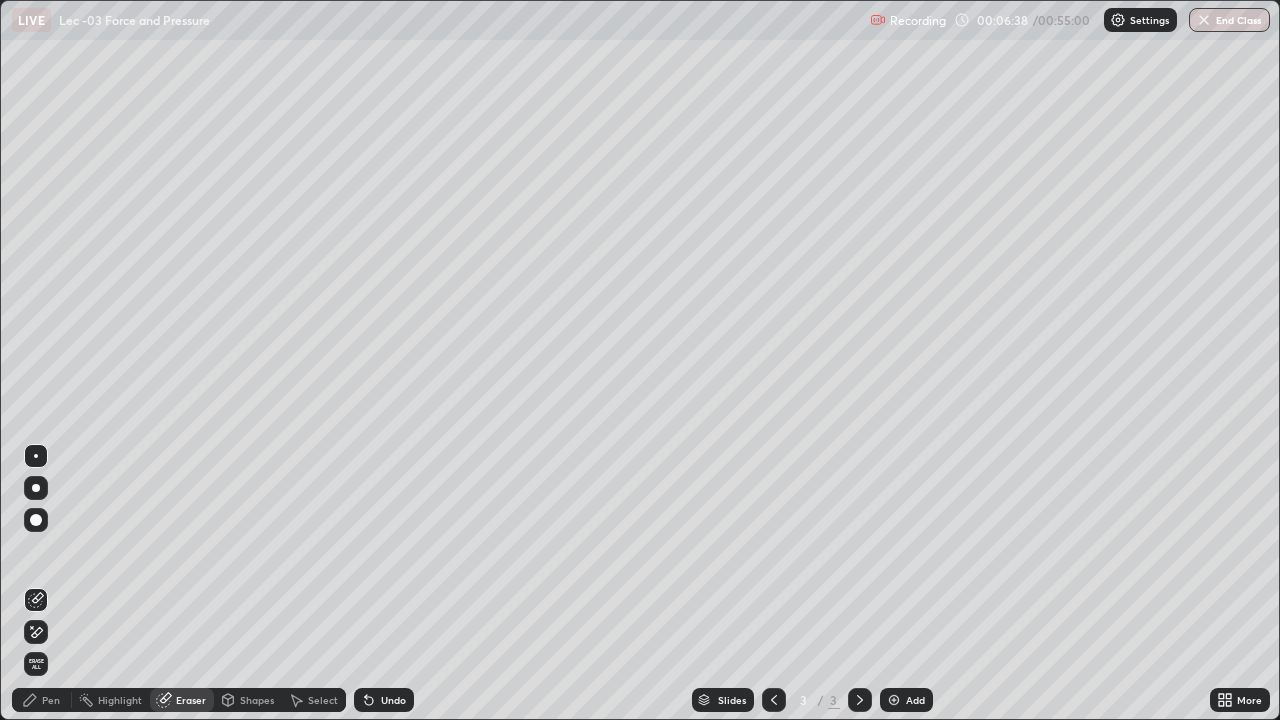 click on "Erase all" at bounding box center [36, 664] 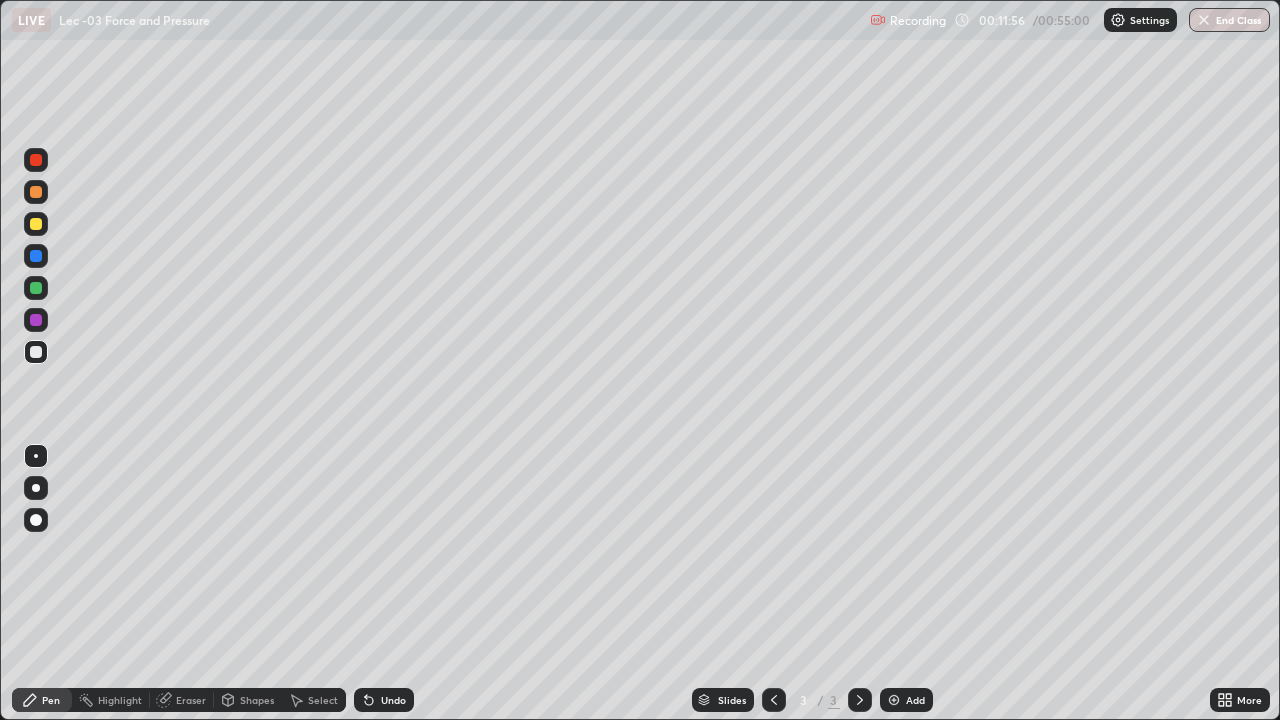 click at bounding box center [36, 288] 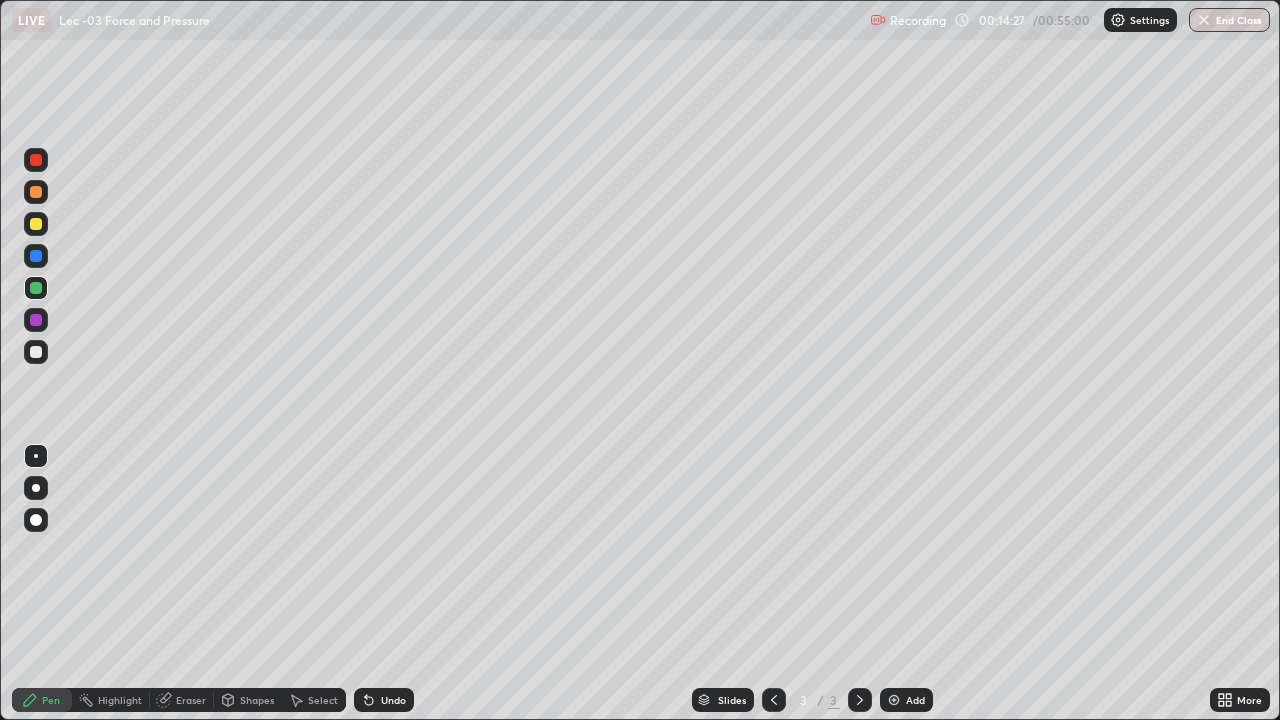 click on "Eraser" at bounding box center [191, 700] 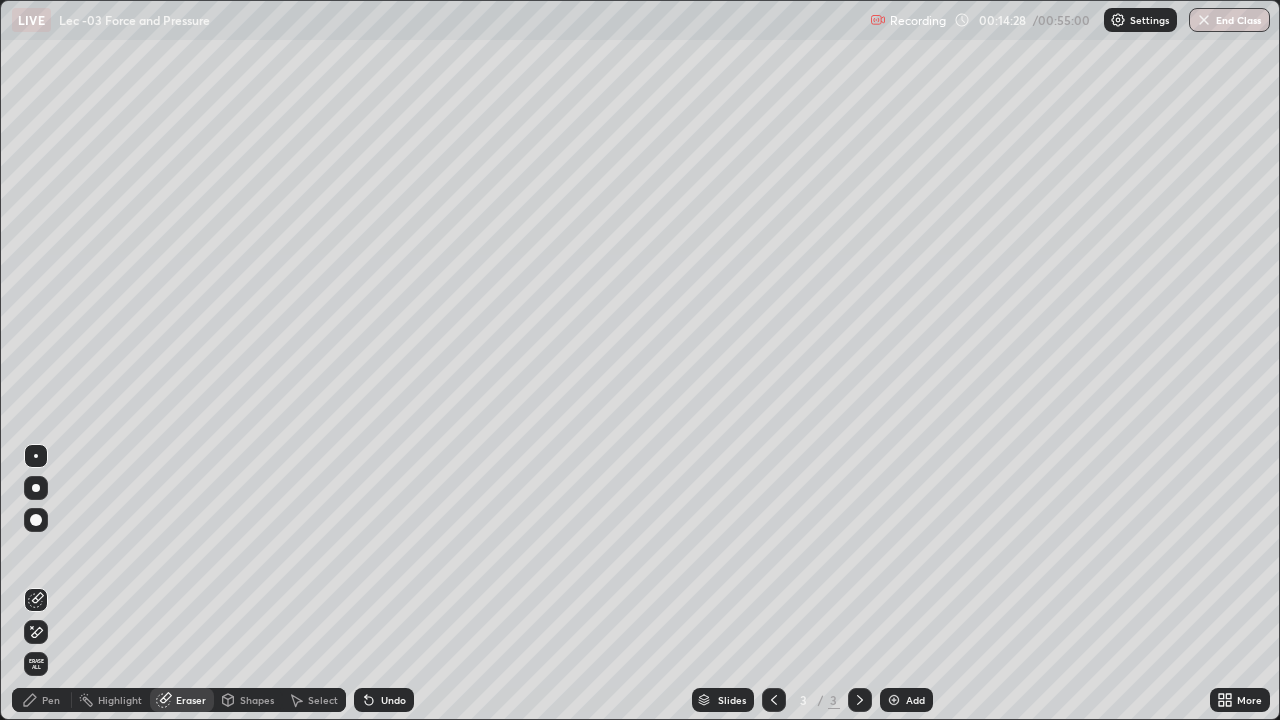 click on "Erase all" at bounding box center (36, 664) 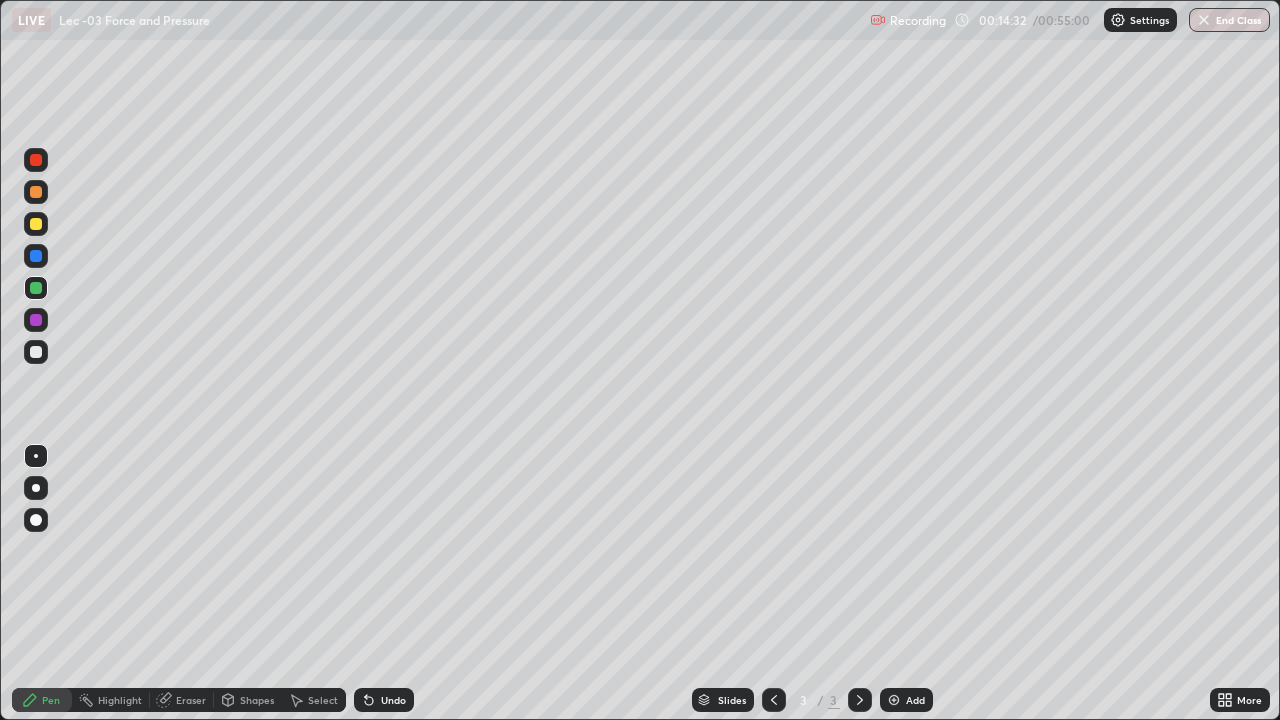 click at bounding box center [36, 224] 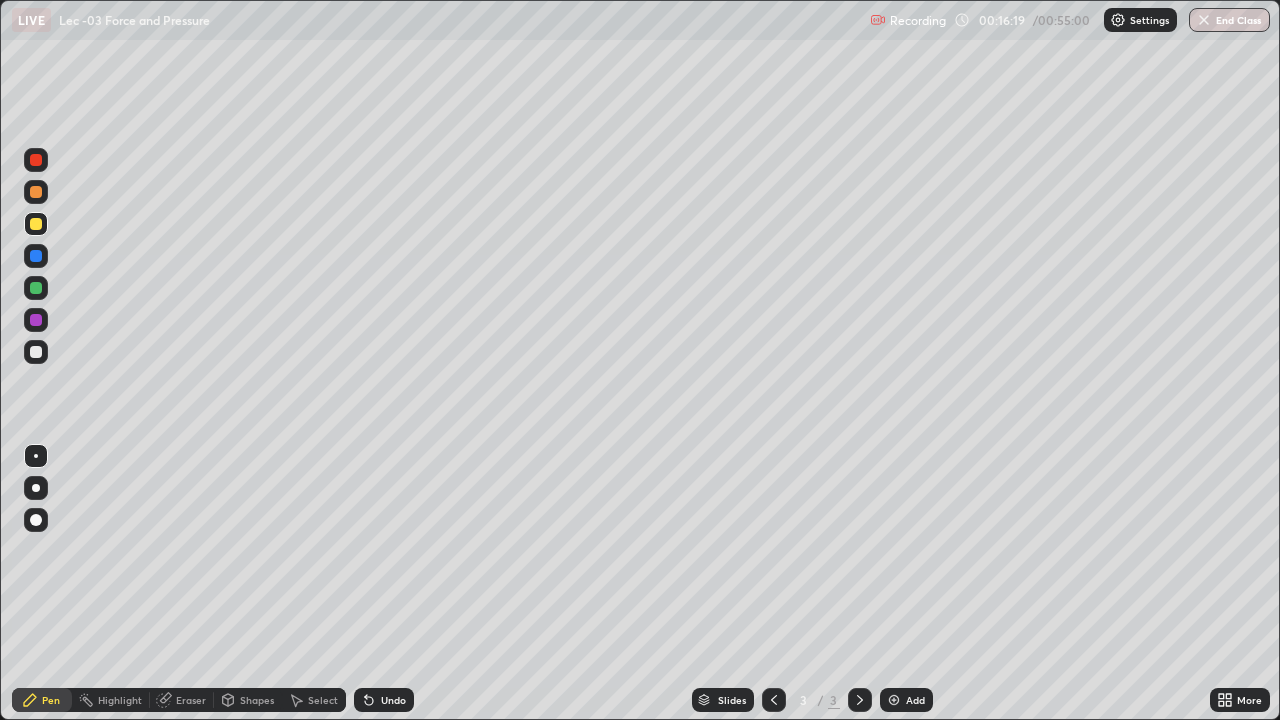 click on "Eraser" at bounding box center [191, 700] 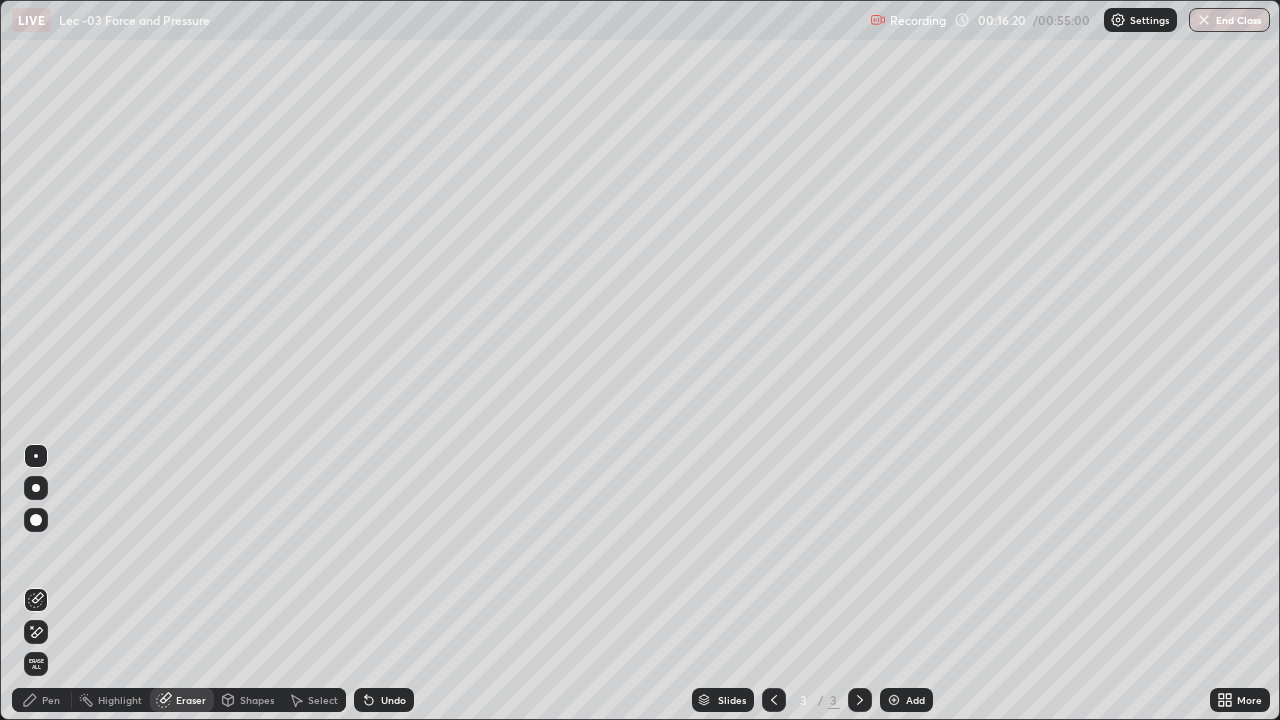click on "Erase all" at bounding box center [36, 664] 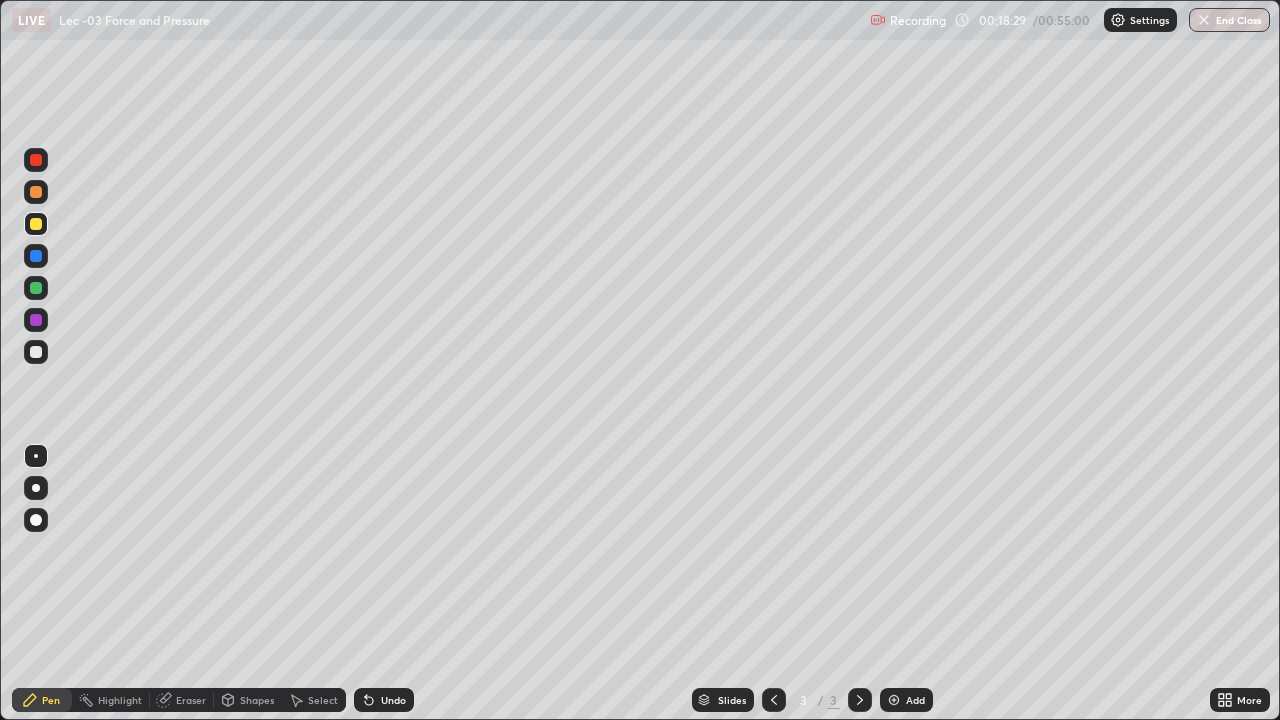 click on "Erase all" at bounding box center [36, 360] 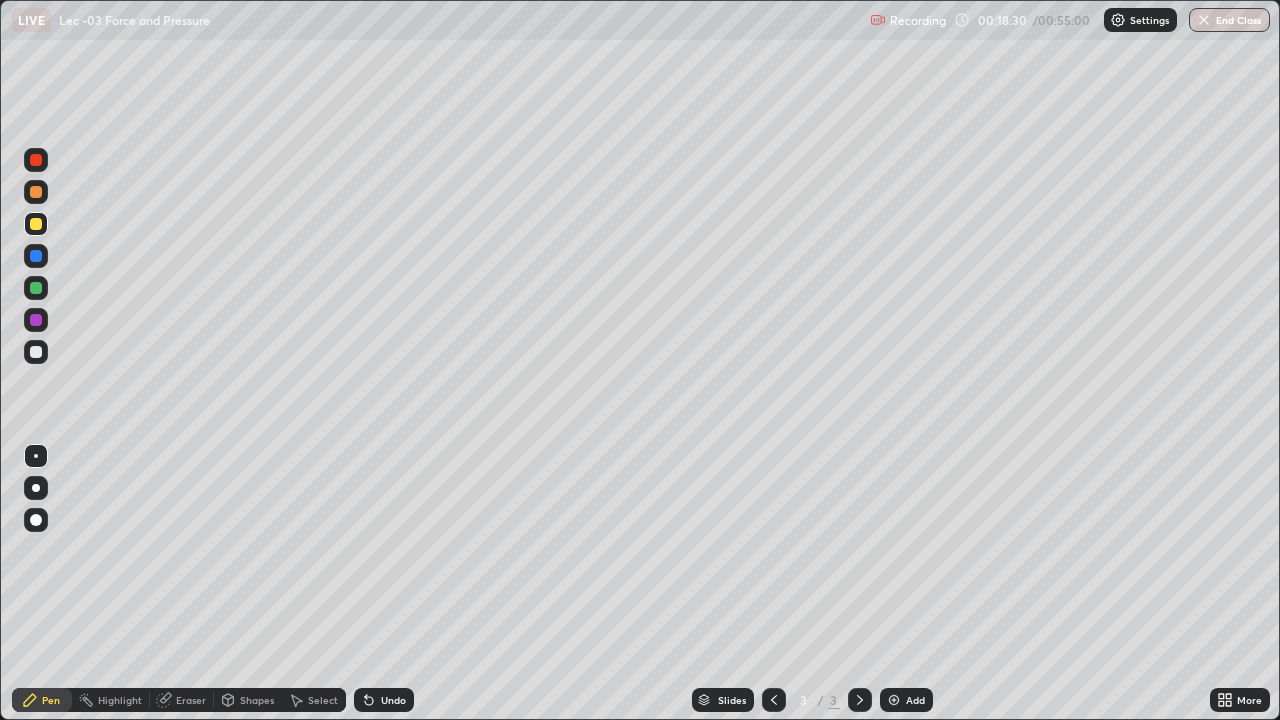 click on "Erase all" at bounding box center [36, 360] 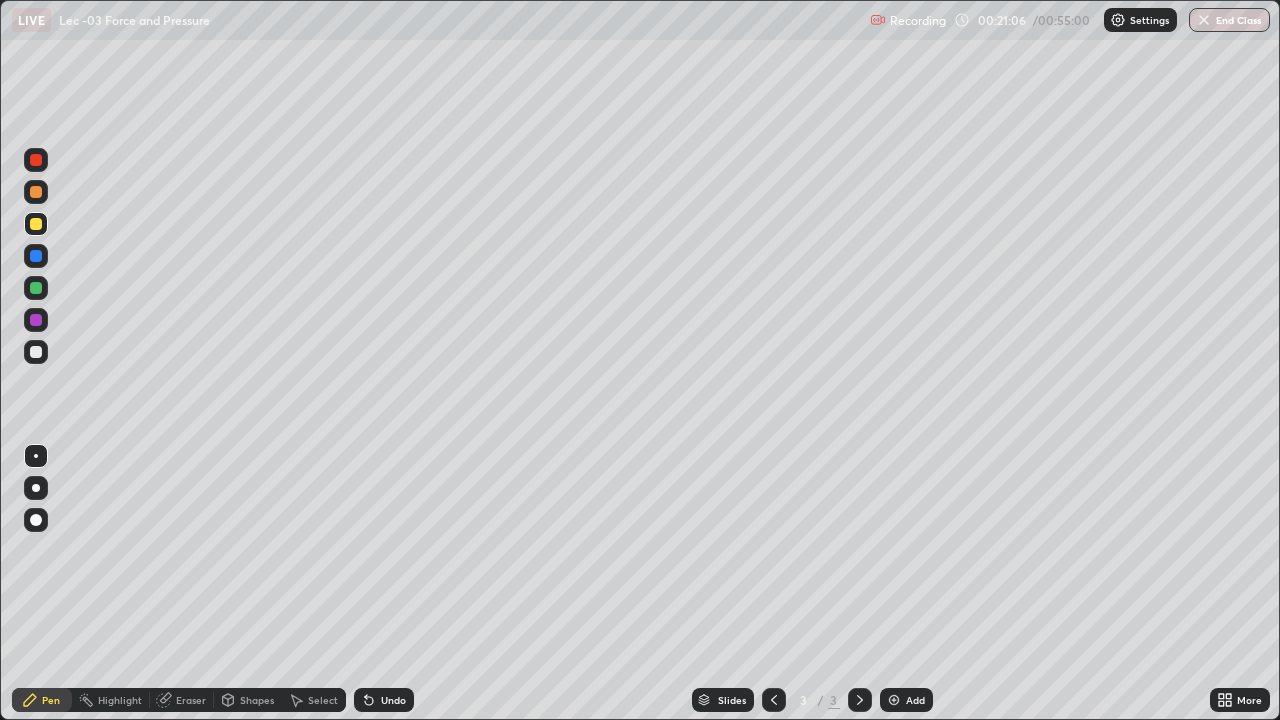 click on "Eraser" at bounding box center (191, 700) 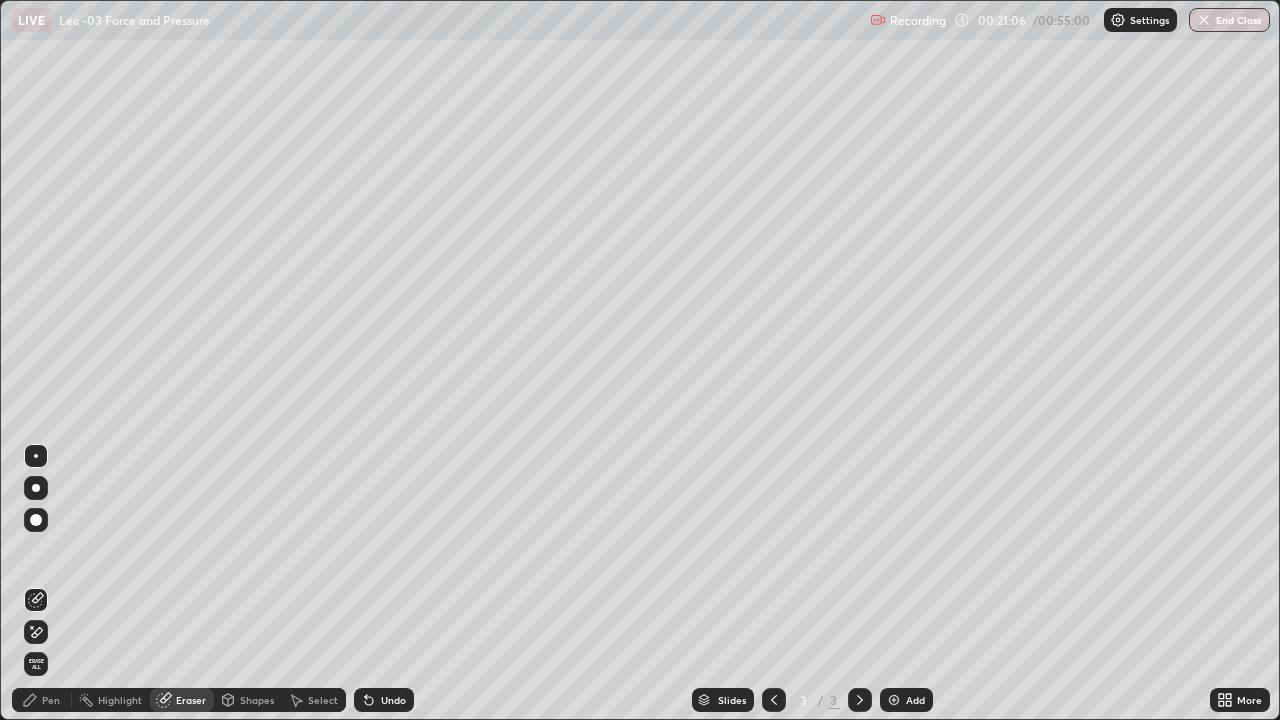 click on "Erase all" at bounding box center [36, 664] 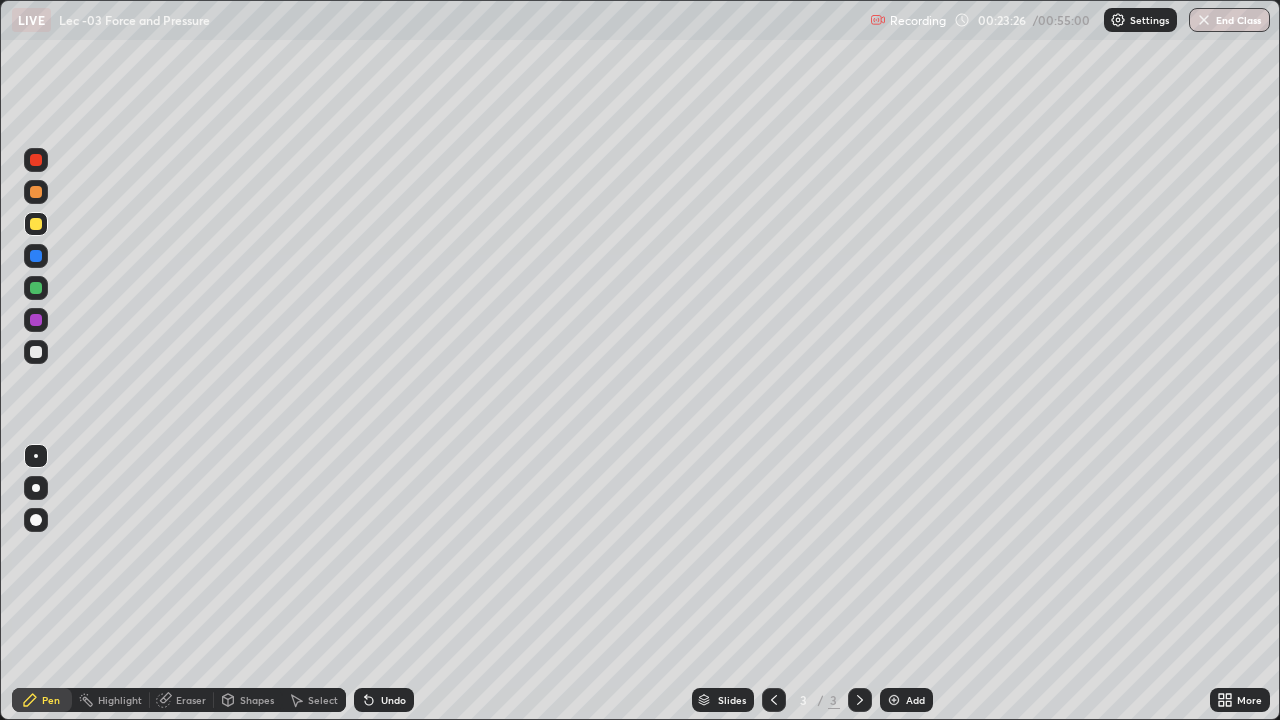 click on "Undo" at bounding box center (393, 700) 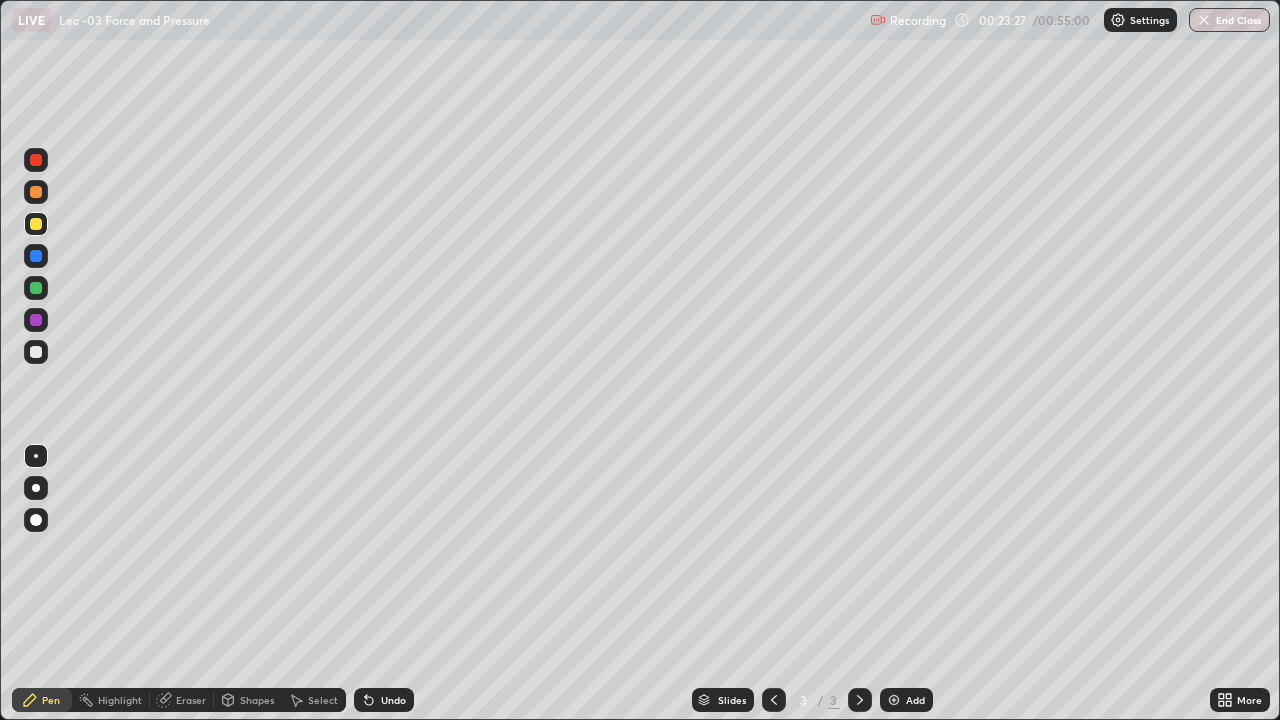 click on "Undo" at bounding box center [393, 700] 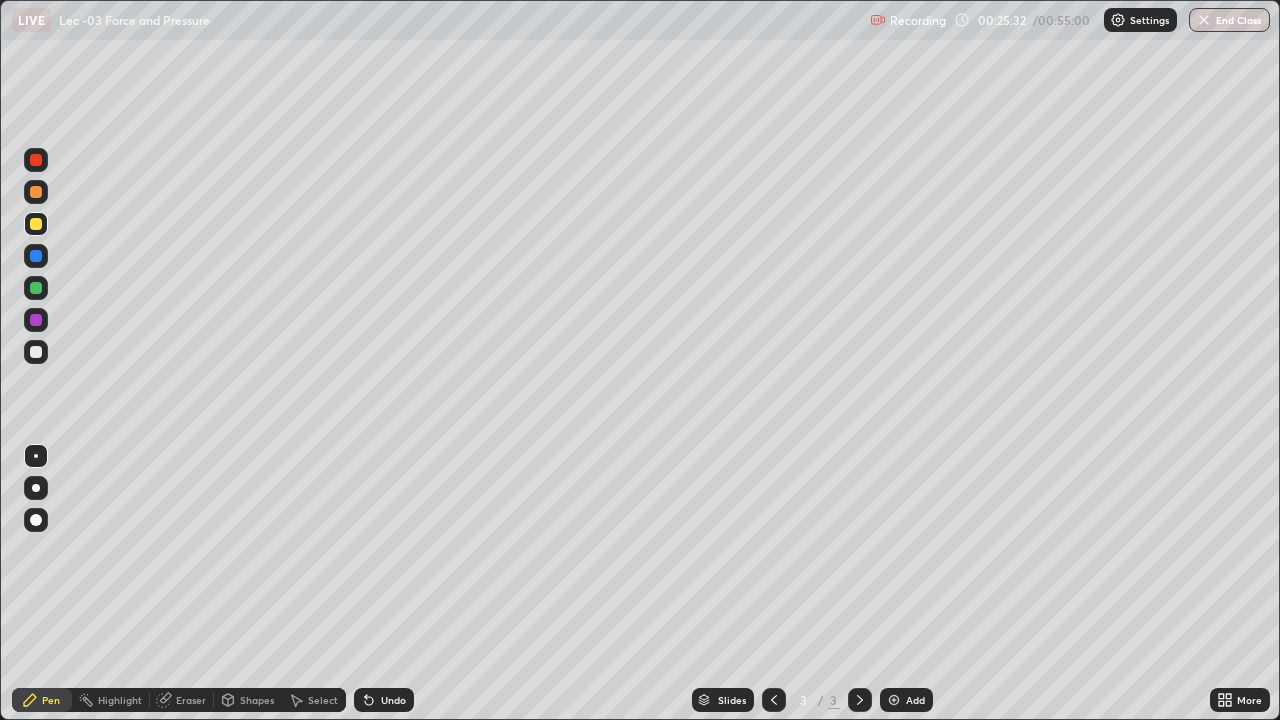 click on "Eraser" at bounding box center [191, 700] 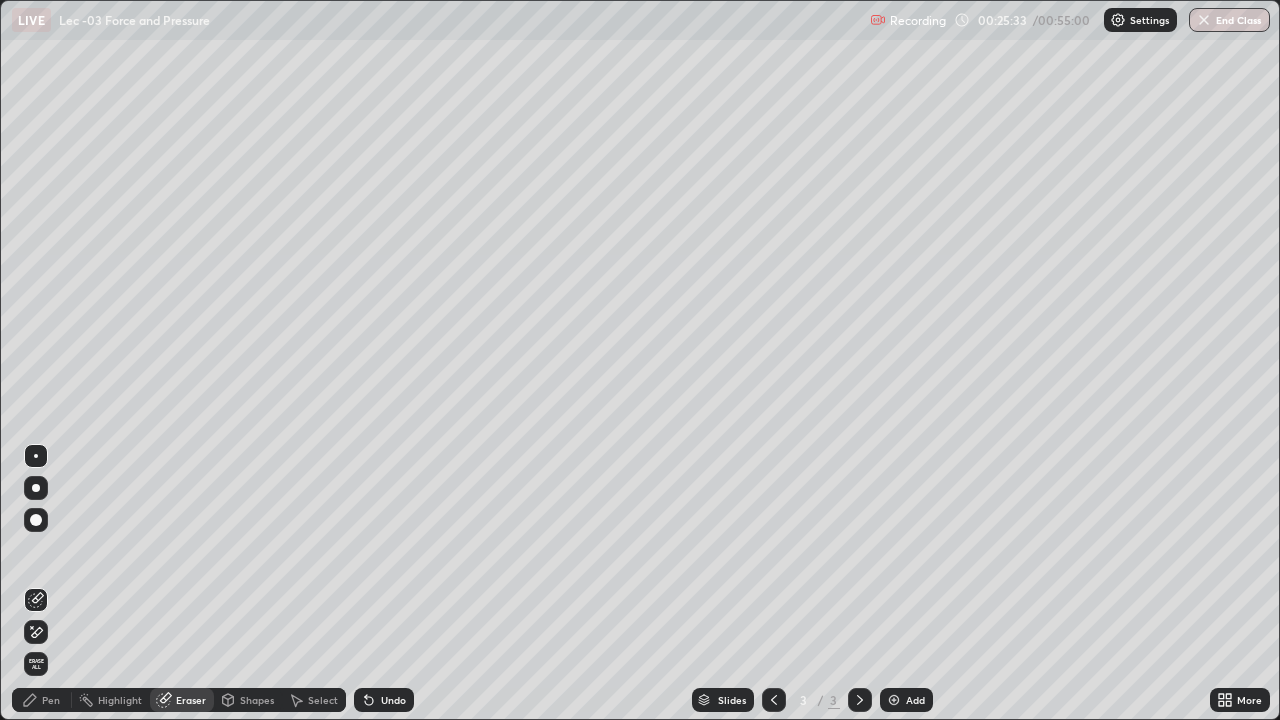 click on "Erase all" at bounding box center [36, 664] 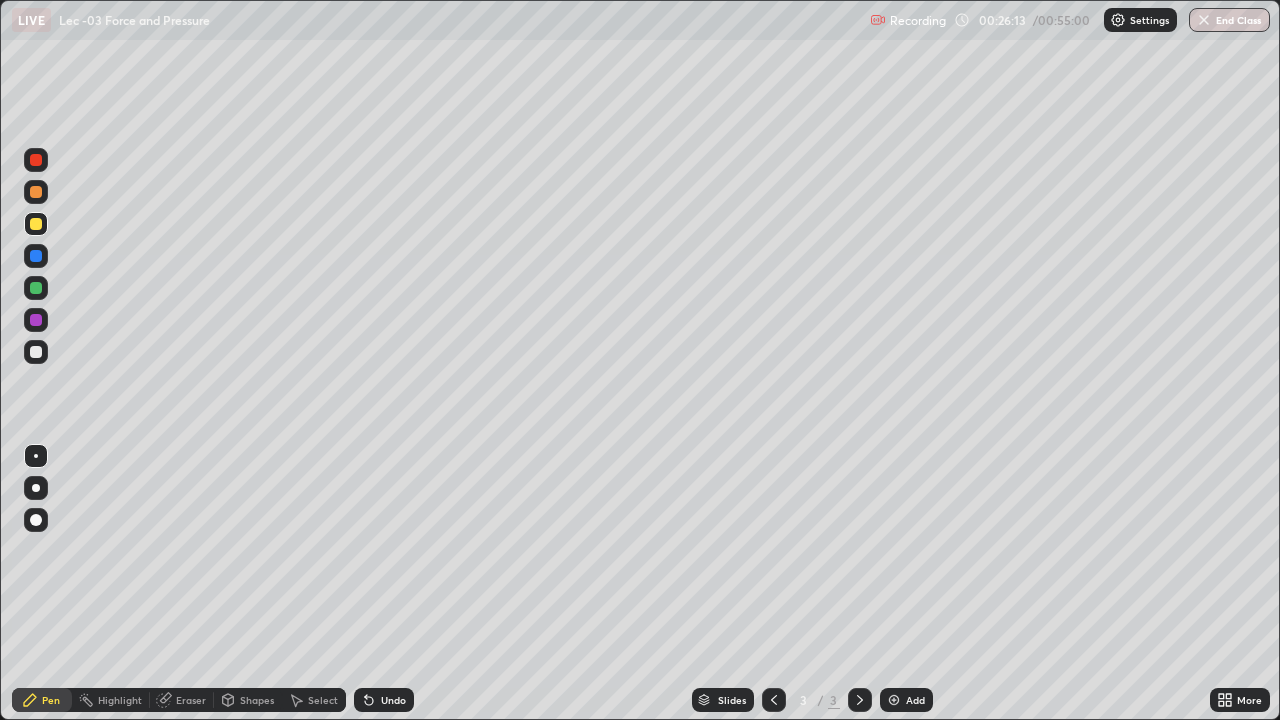 click 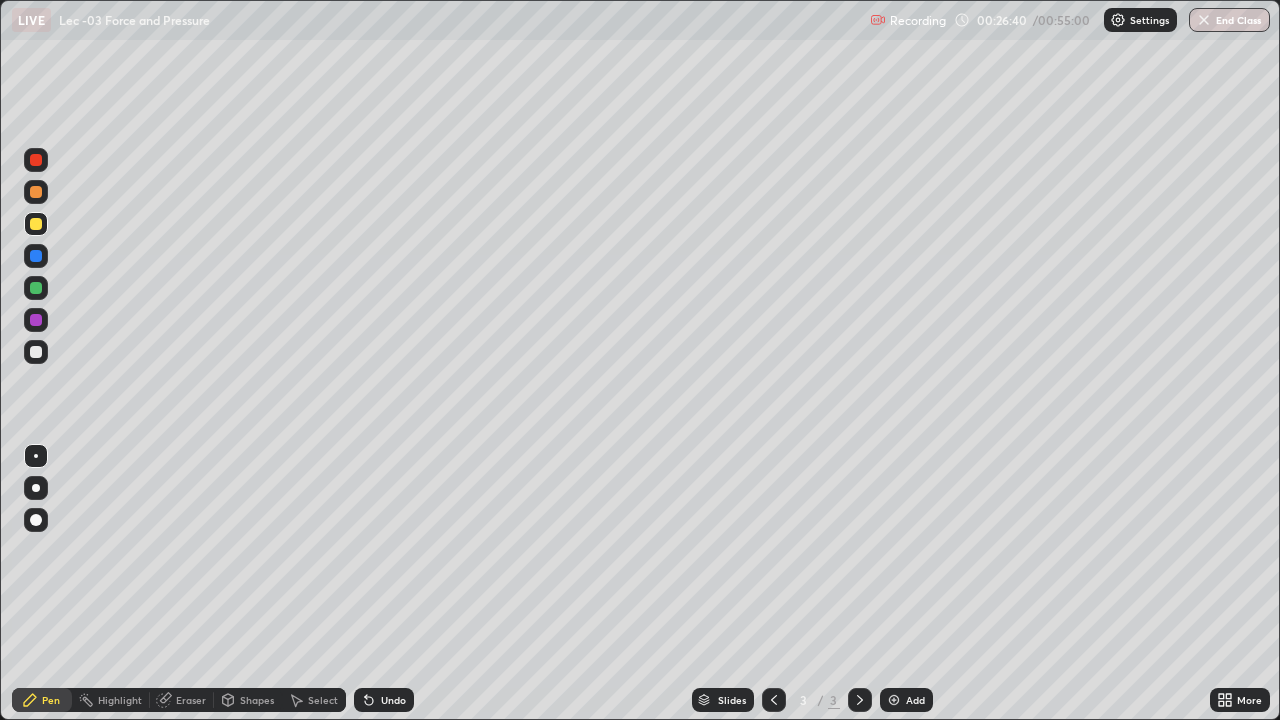 click on "Eraser" at bounding box center [191, 700] 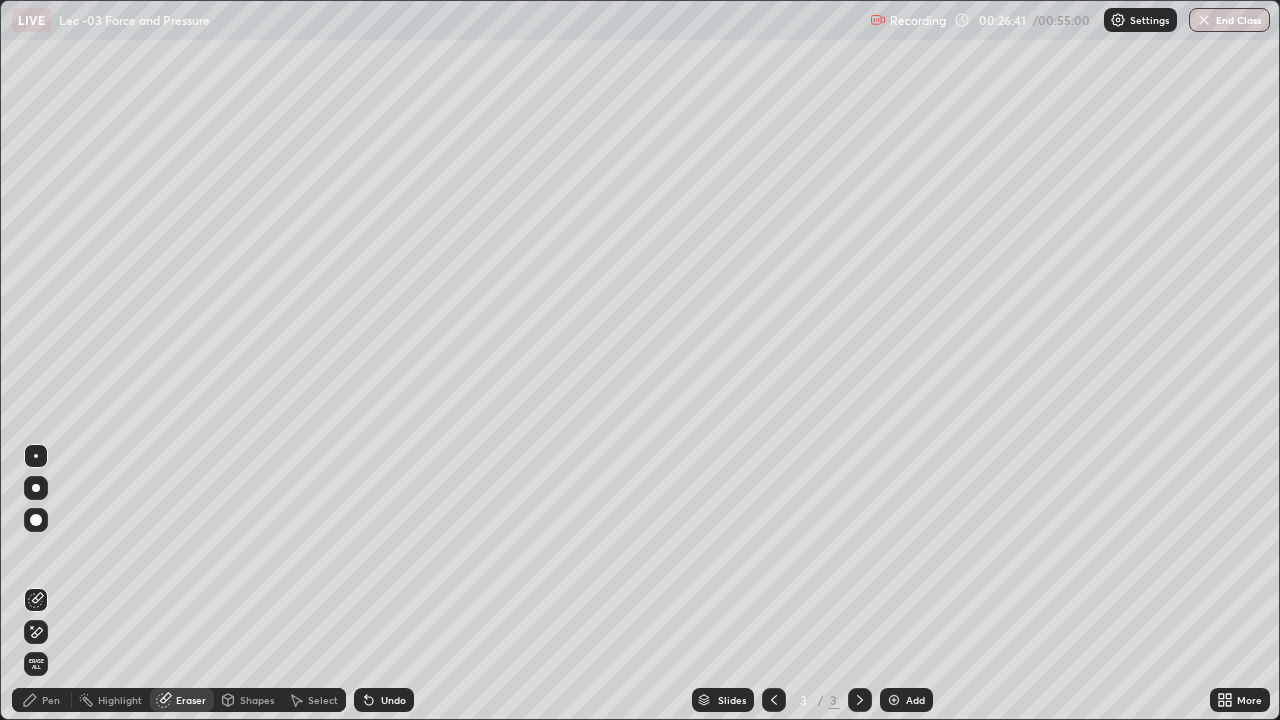 click on "Erase all" at bounding box center (36, 664) 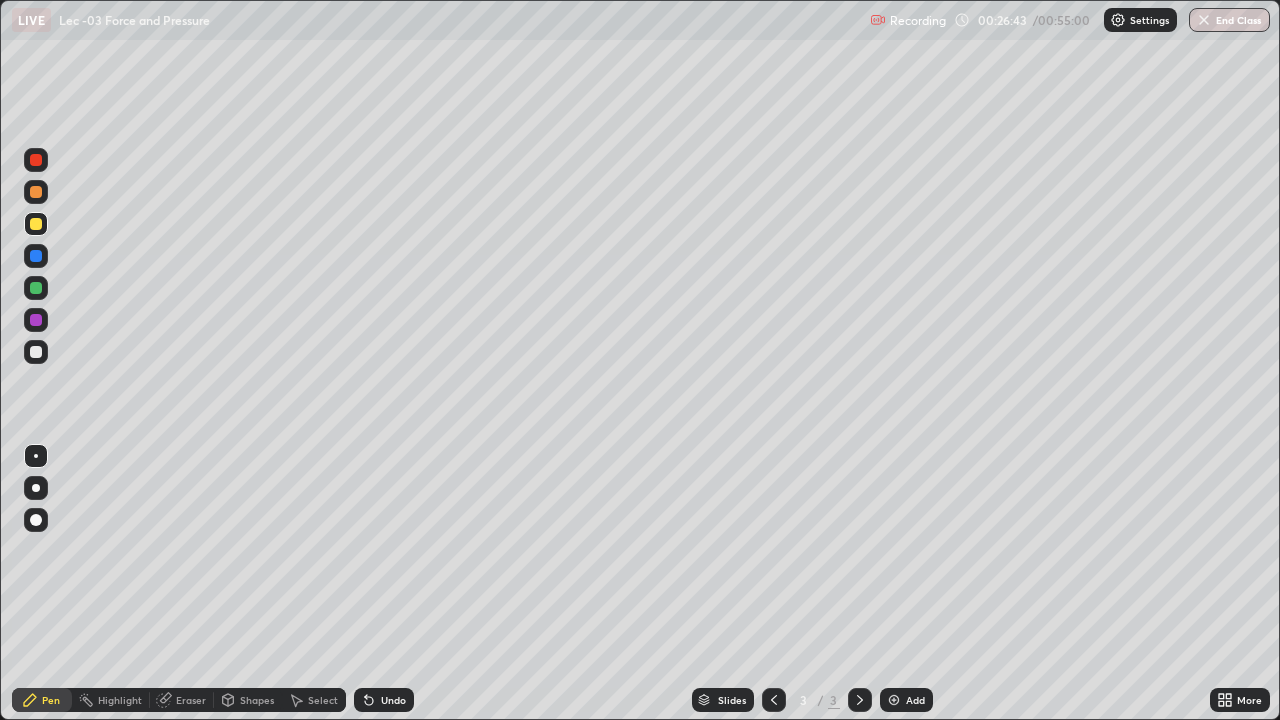 click at bounding box center (36, 288) 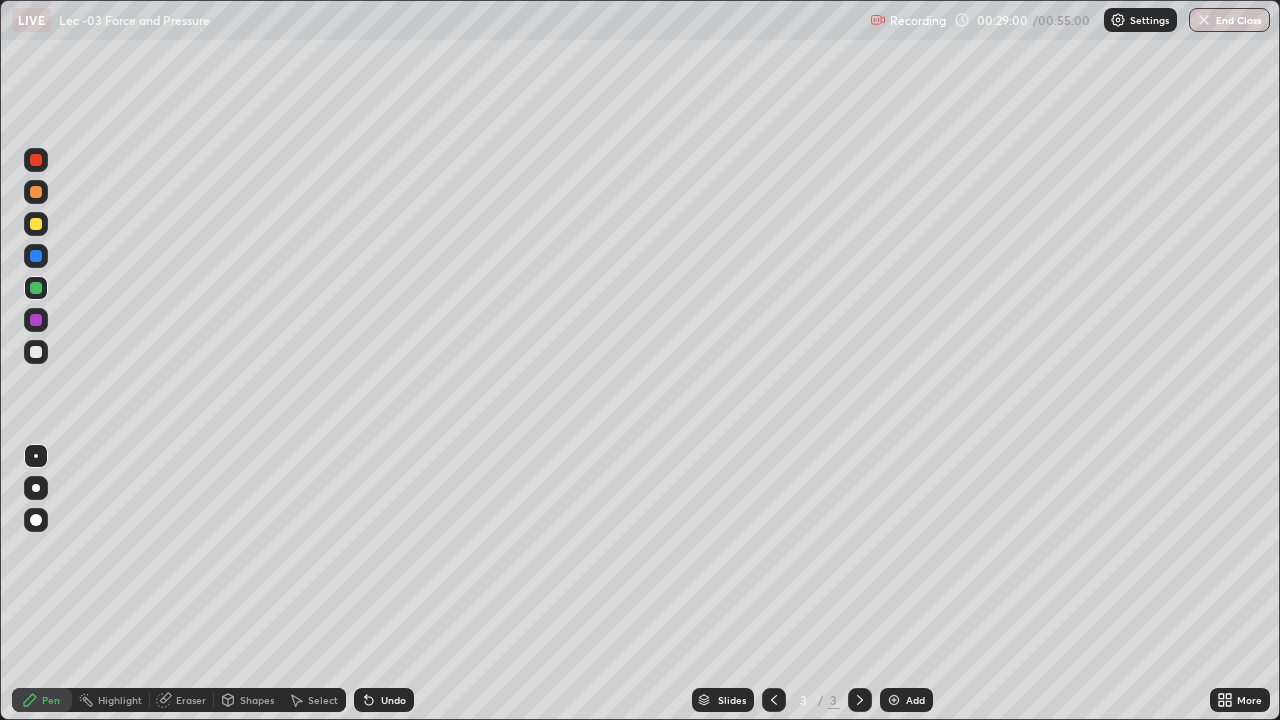 click on "Eraser" at bounding box center (191, 700) 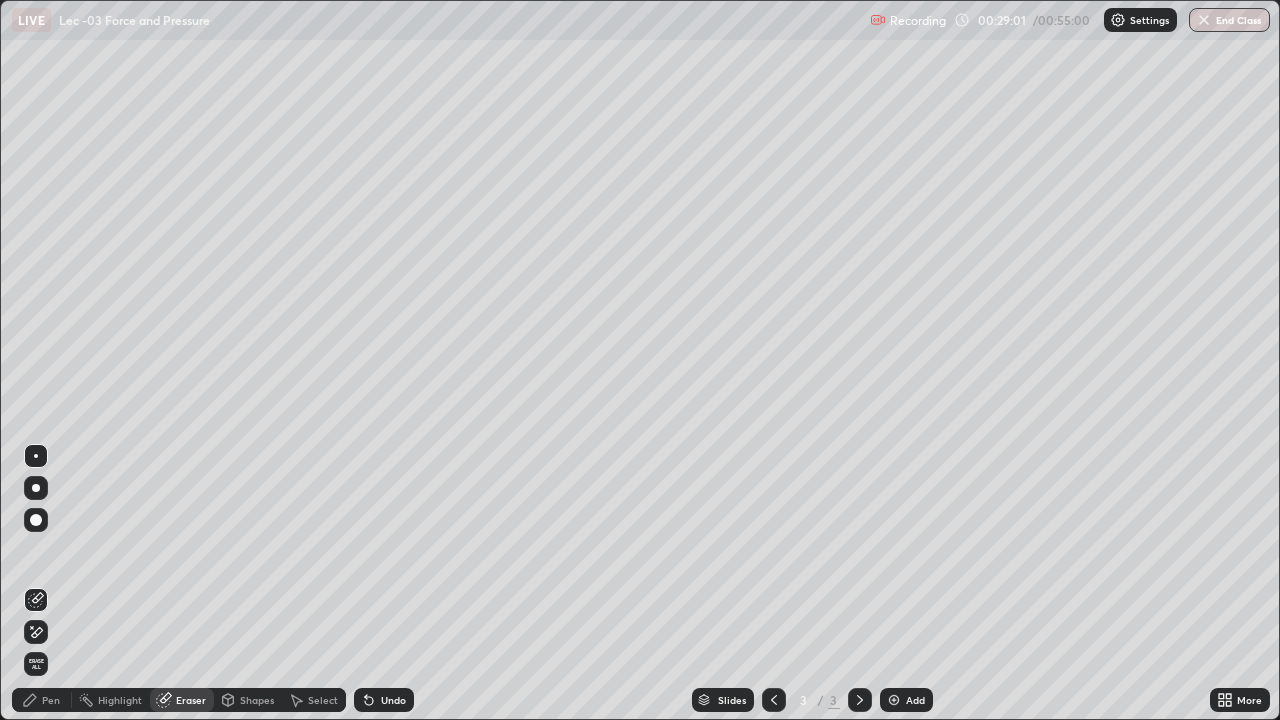 click on "Erase all" at bounding box center (36, 664) 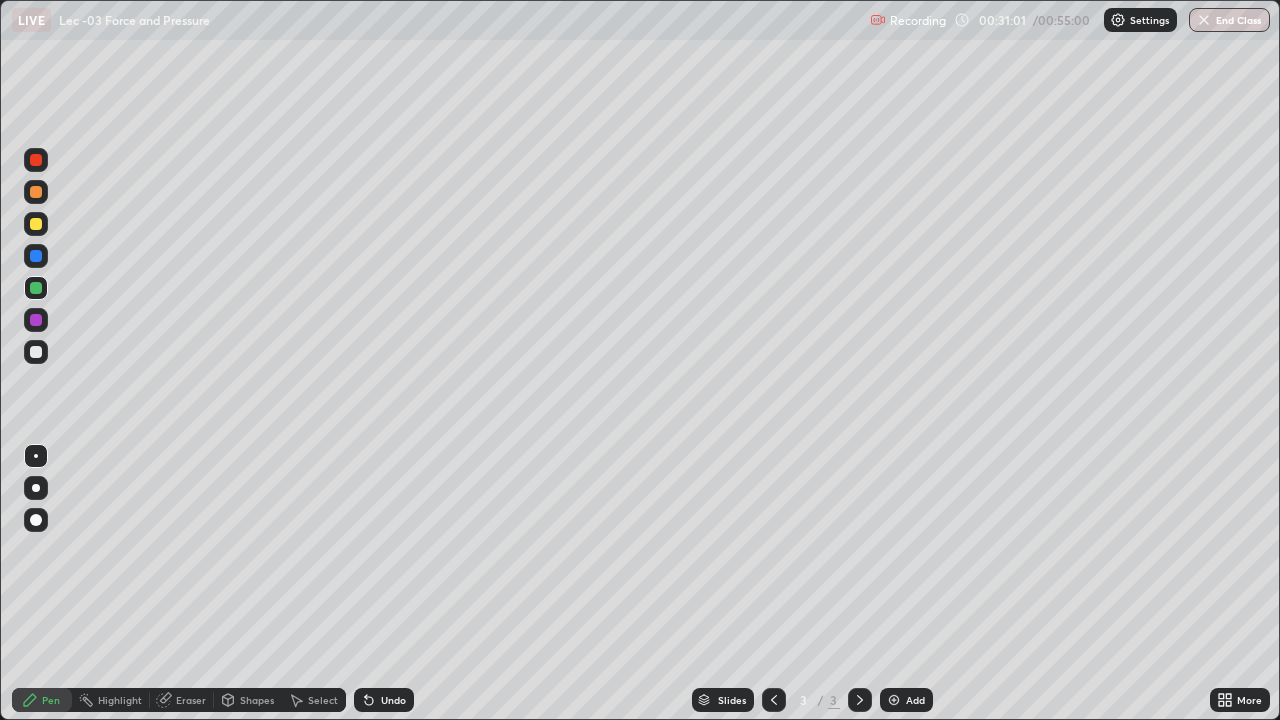click 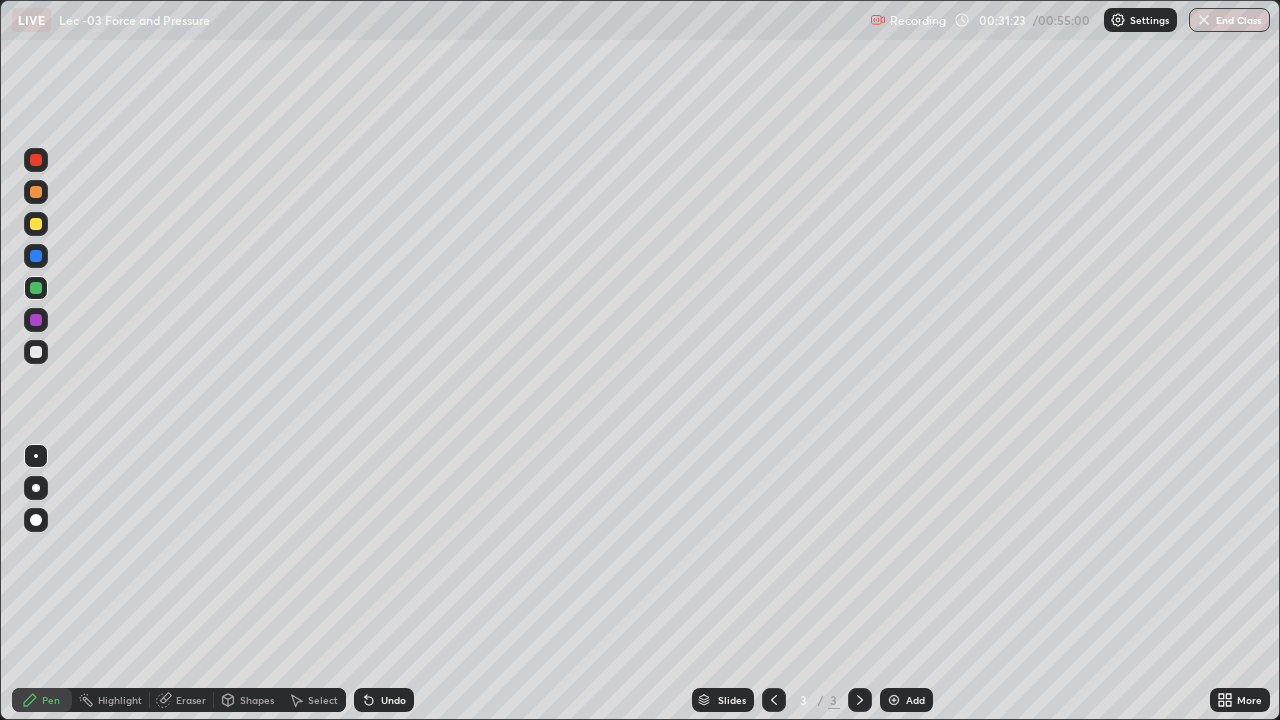 click on "Select" at bounding box center [323, 700] 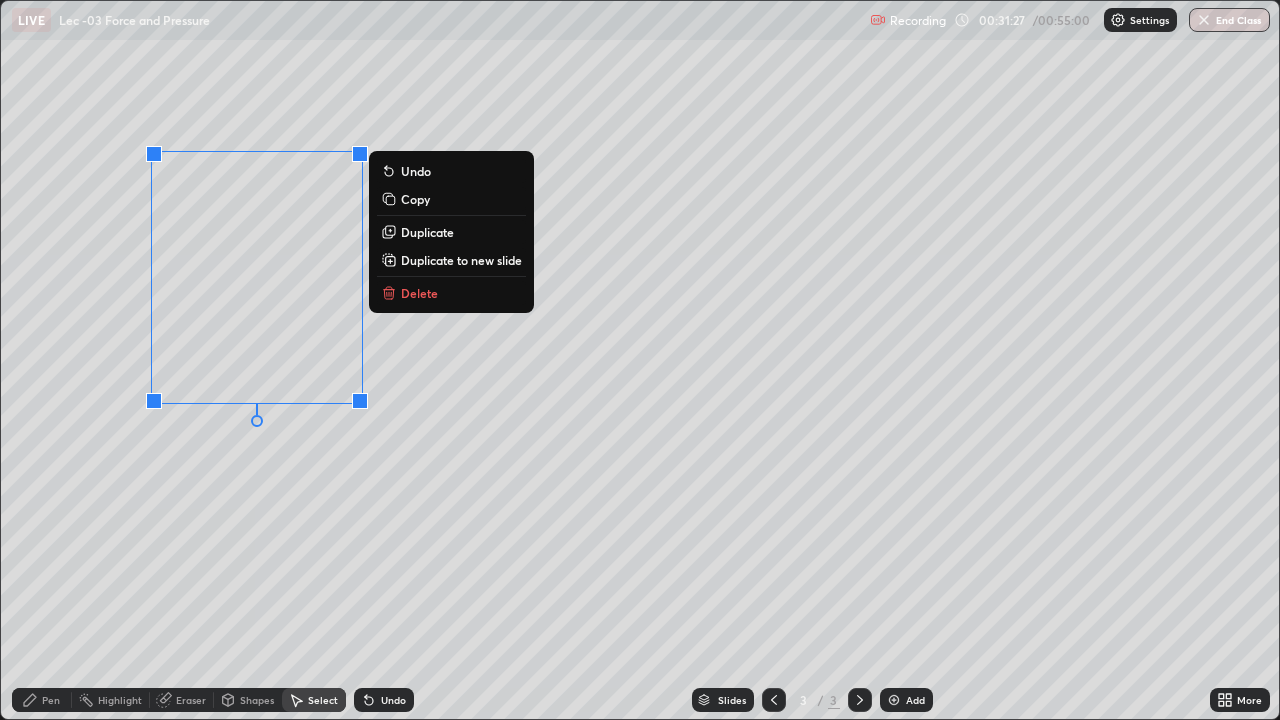 click 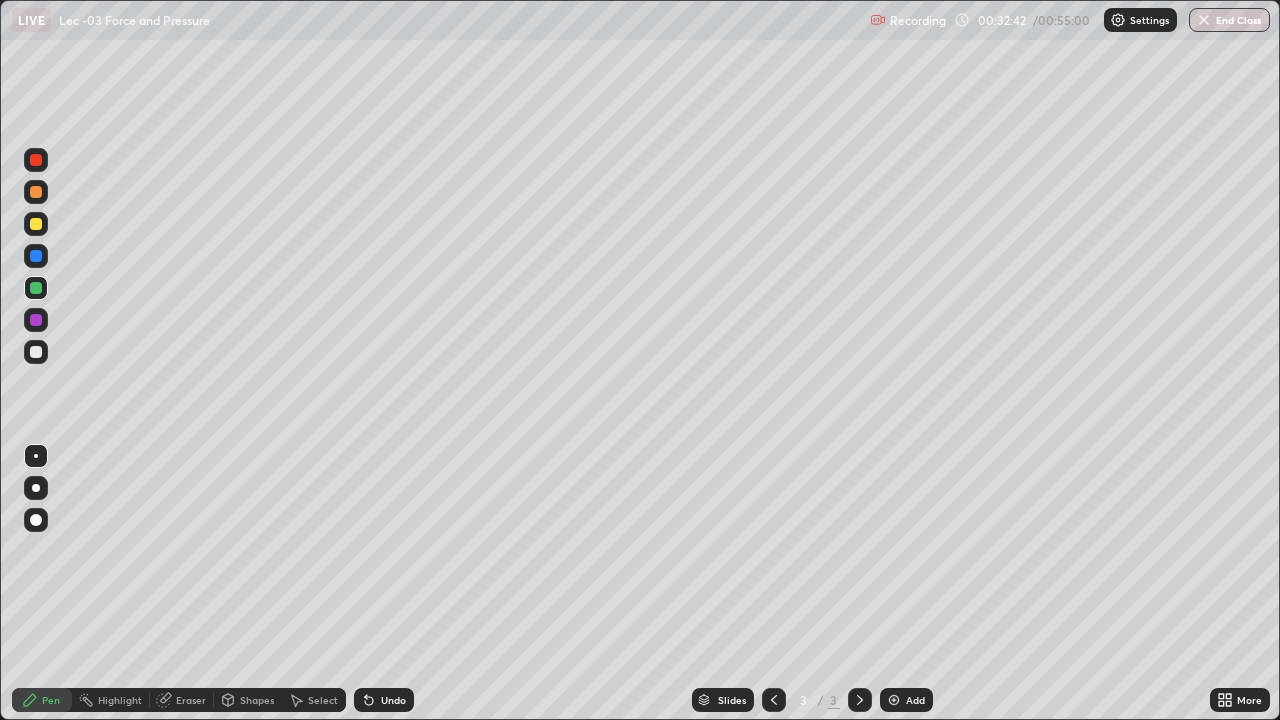 click 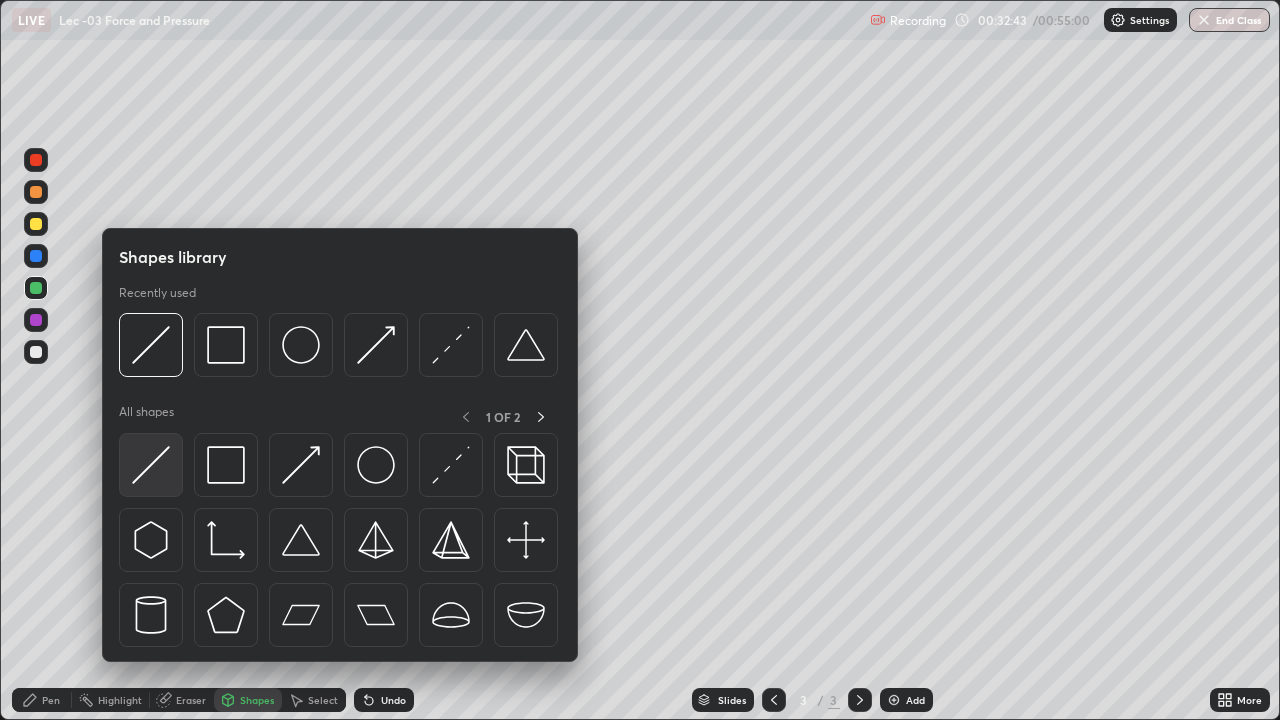 click at bounding box center (151, 465) 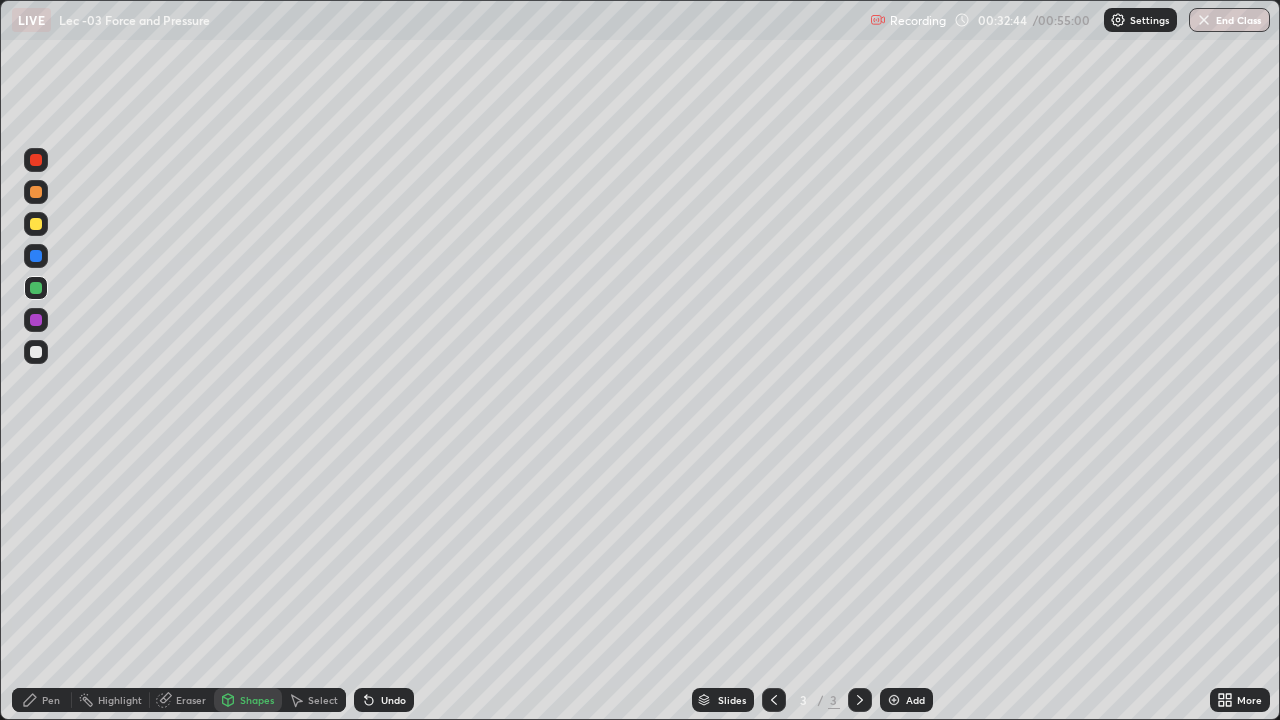 click at bounding box center [36, 320] 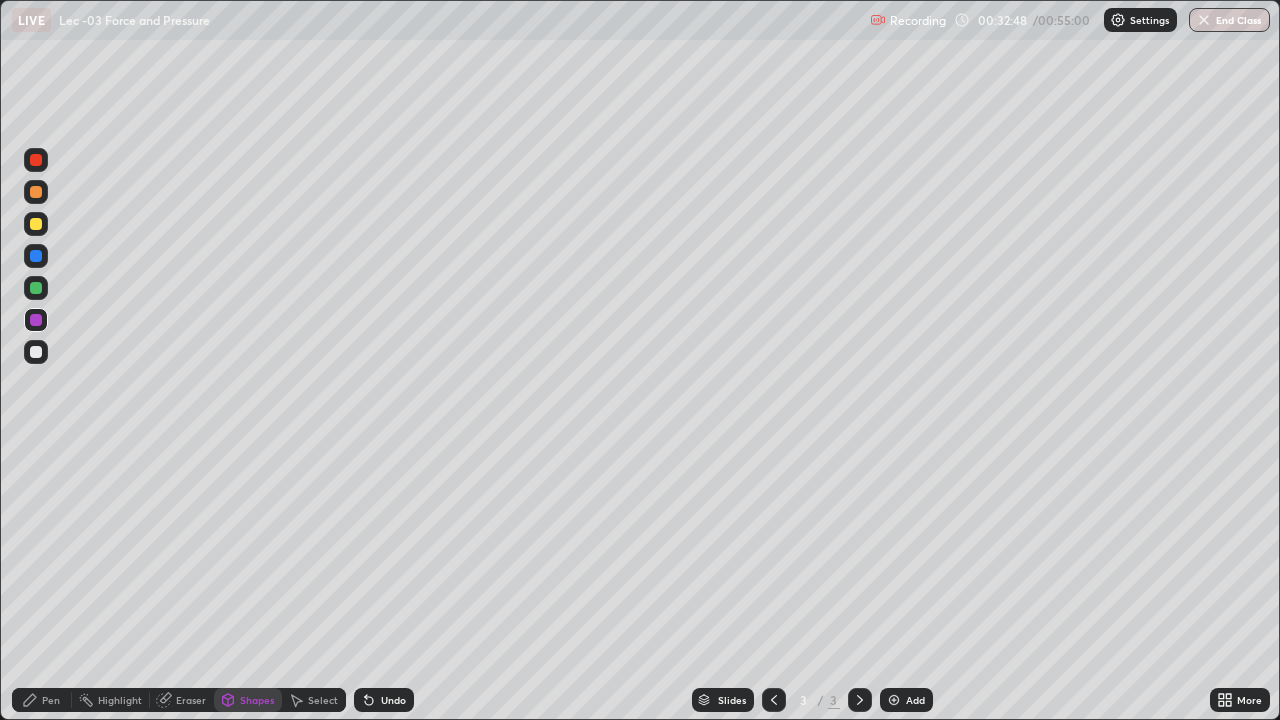 click on "Undo" at bounding box center [393, 700] 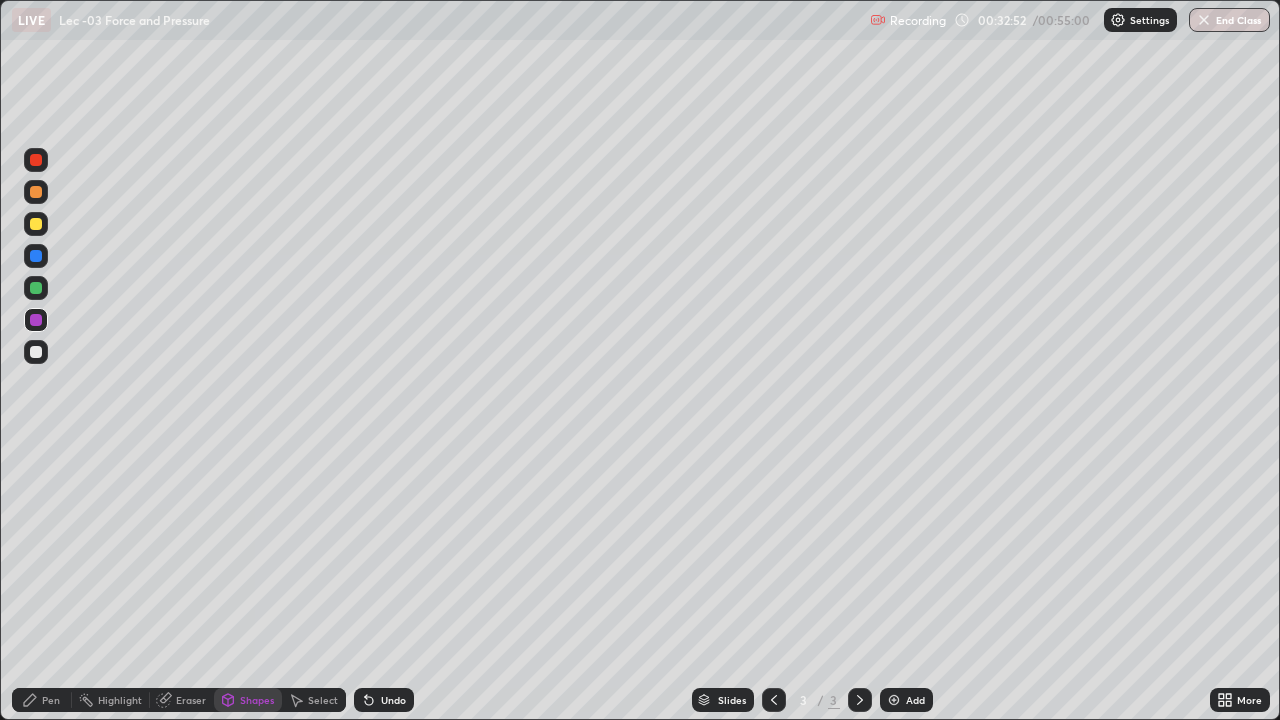 click on "Pen" at bounding box center [42, 700] 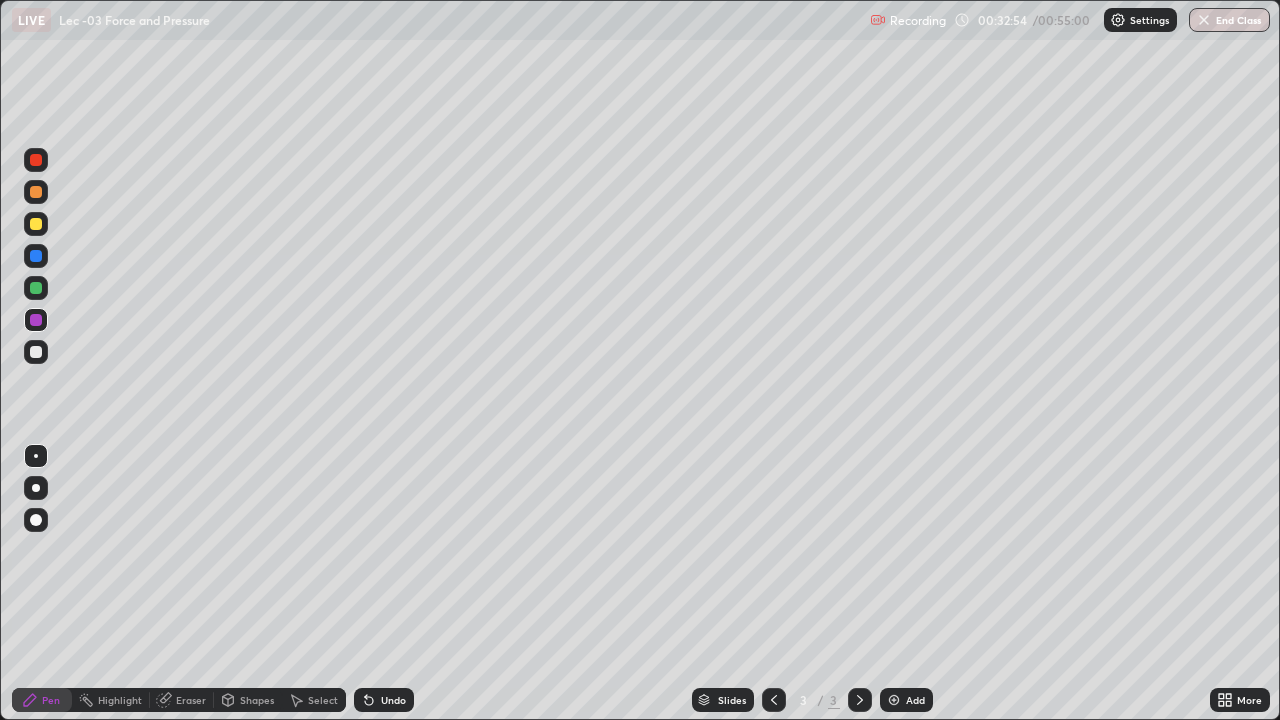 click at bounding box center [36, 224] 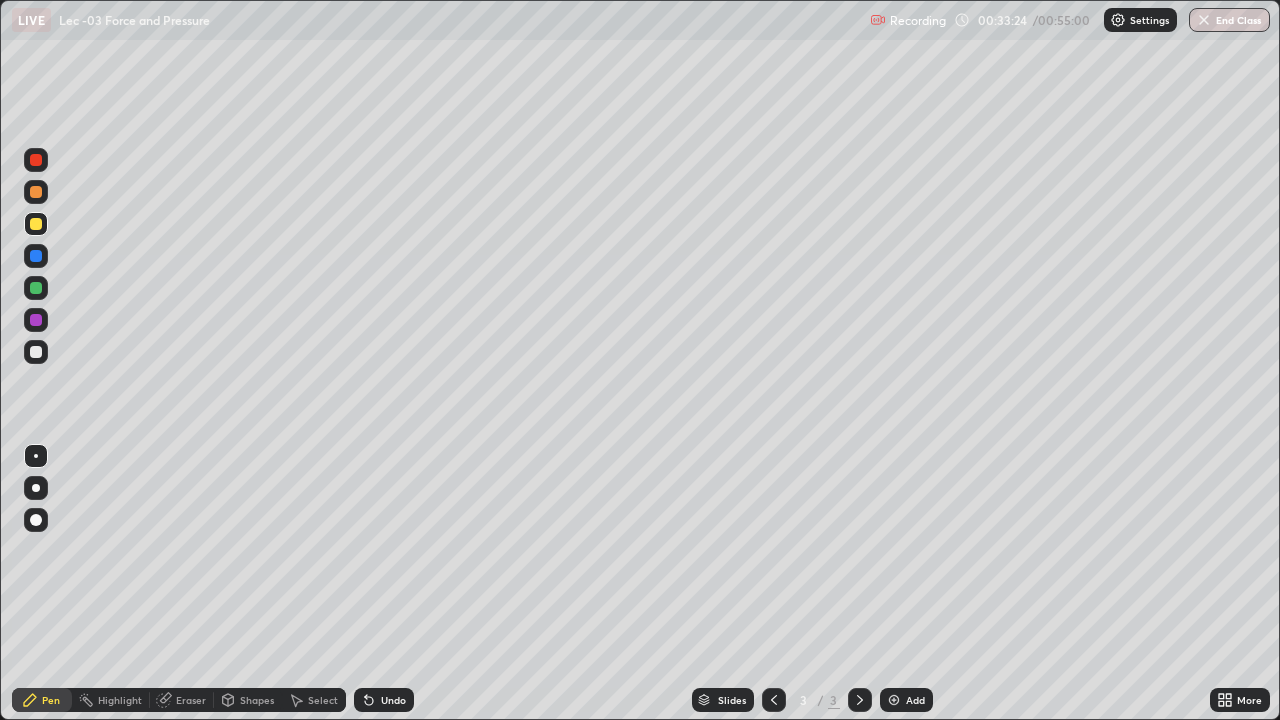 click on "Eraser" at bounding box center (191, 700) 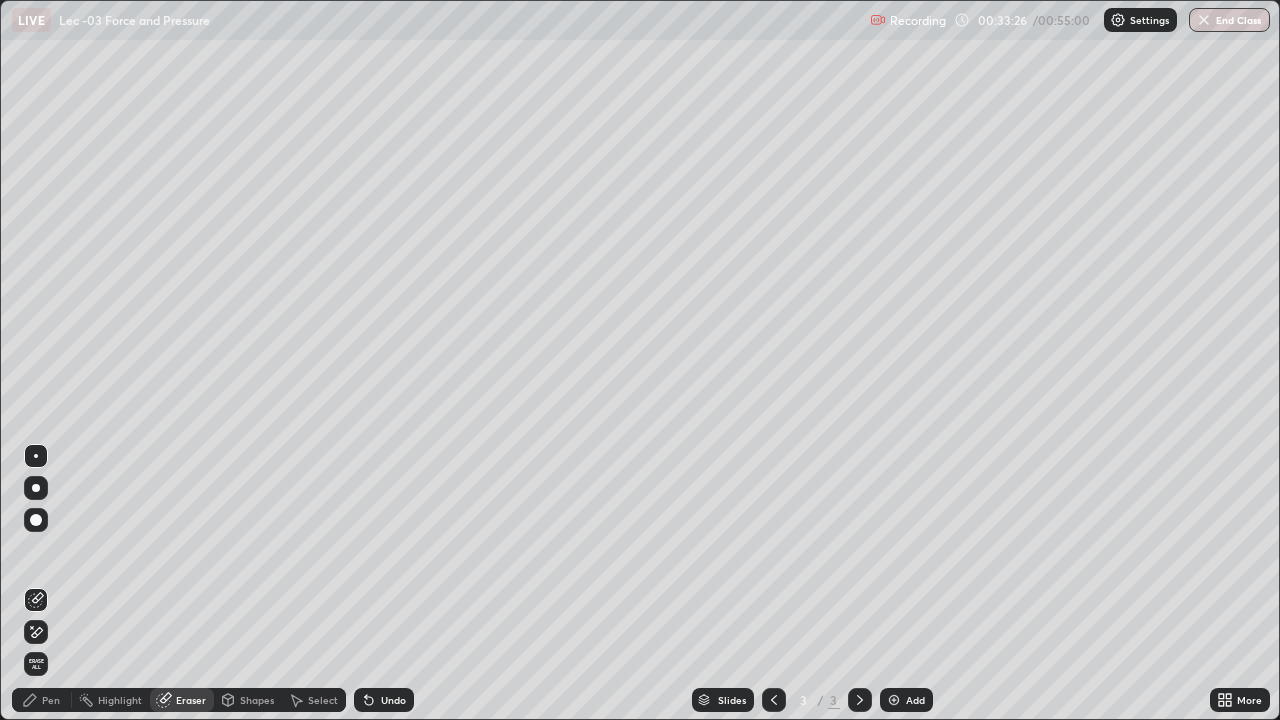 click on "Pen" at bounding box center [42, 700] 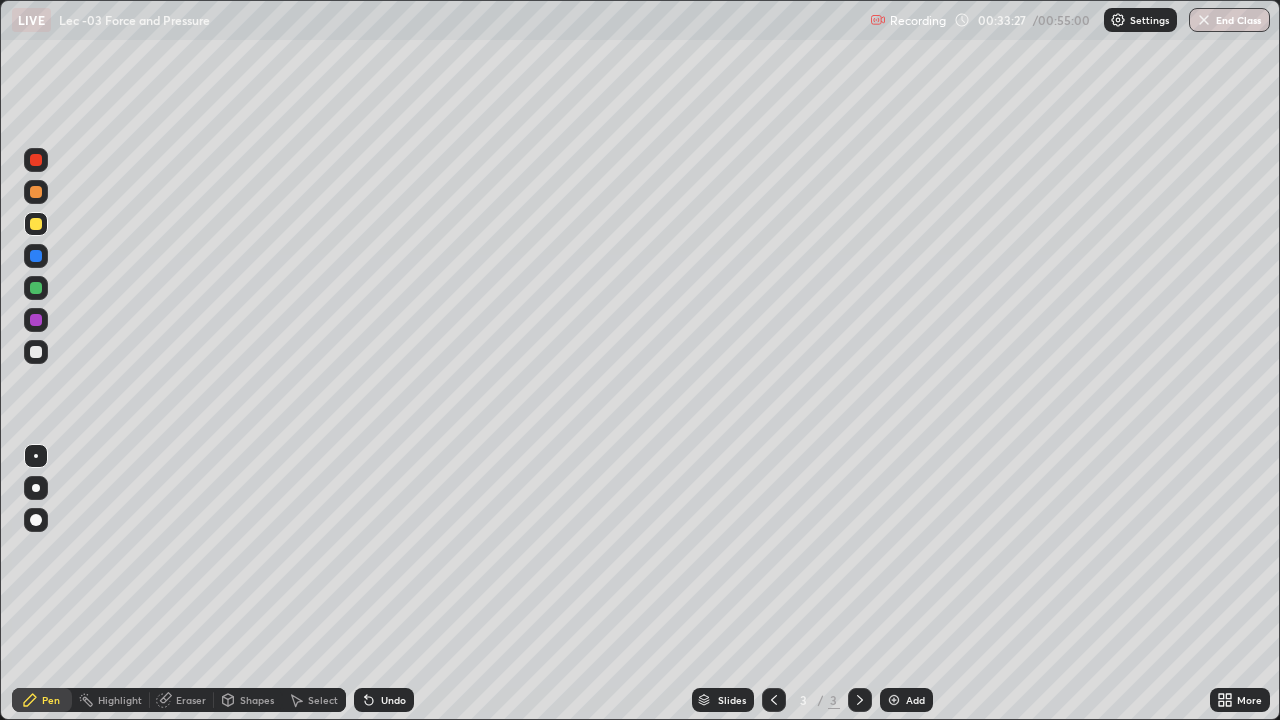 click at bounding box center [36, 288] 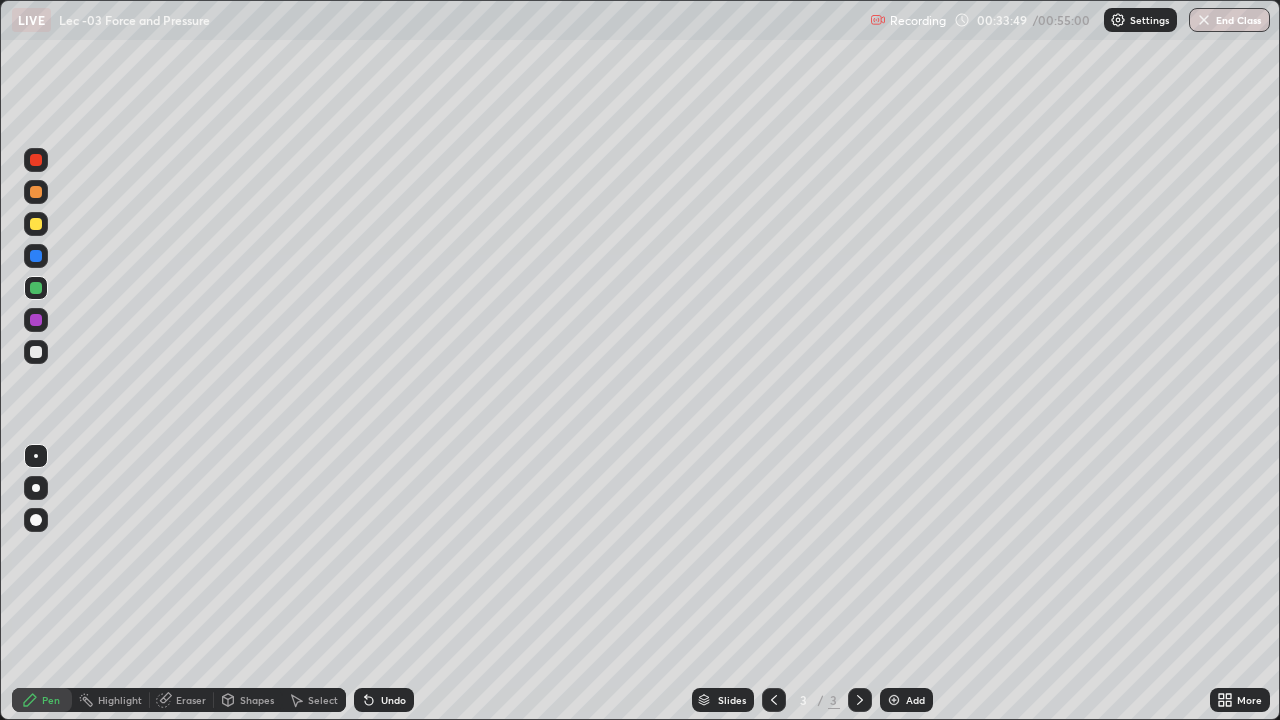 click on "Eraser" at bounding box center (182, 700) 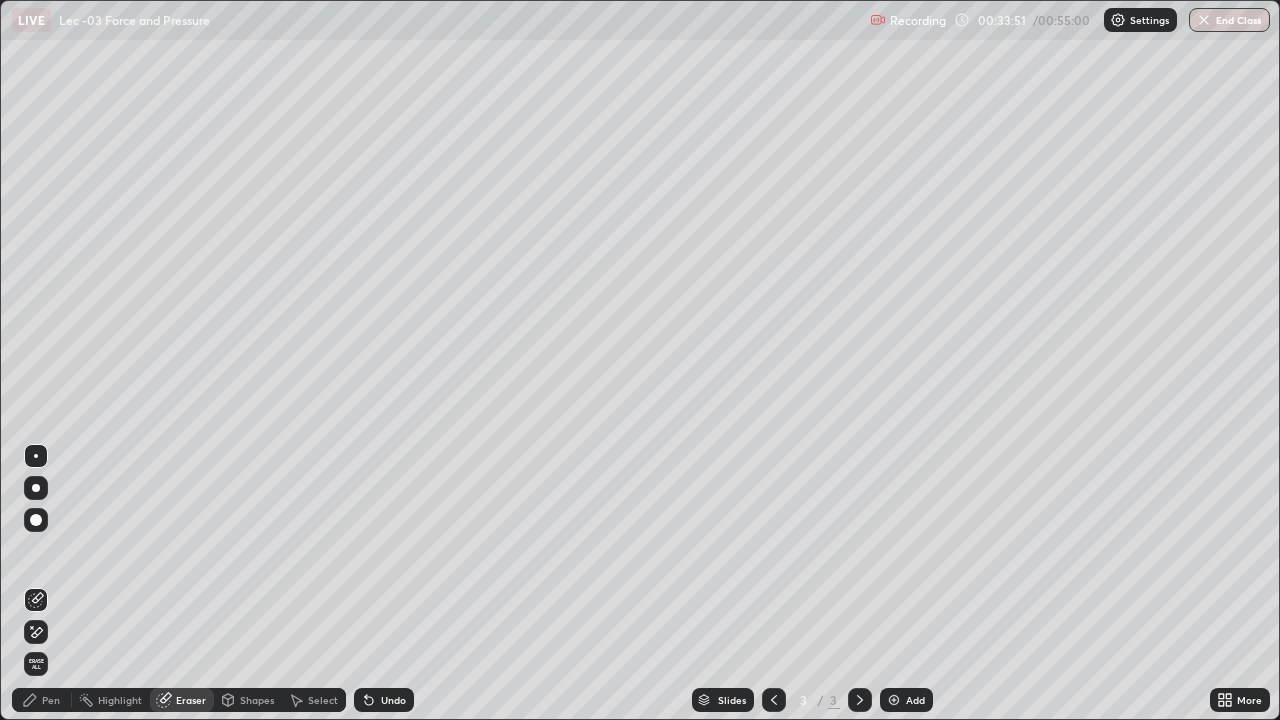 click on "Pen" at bounding box center [51, 700] 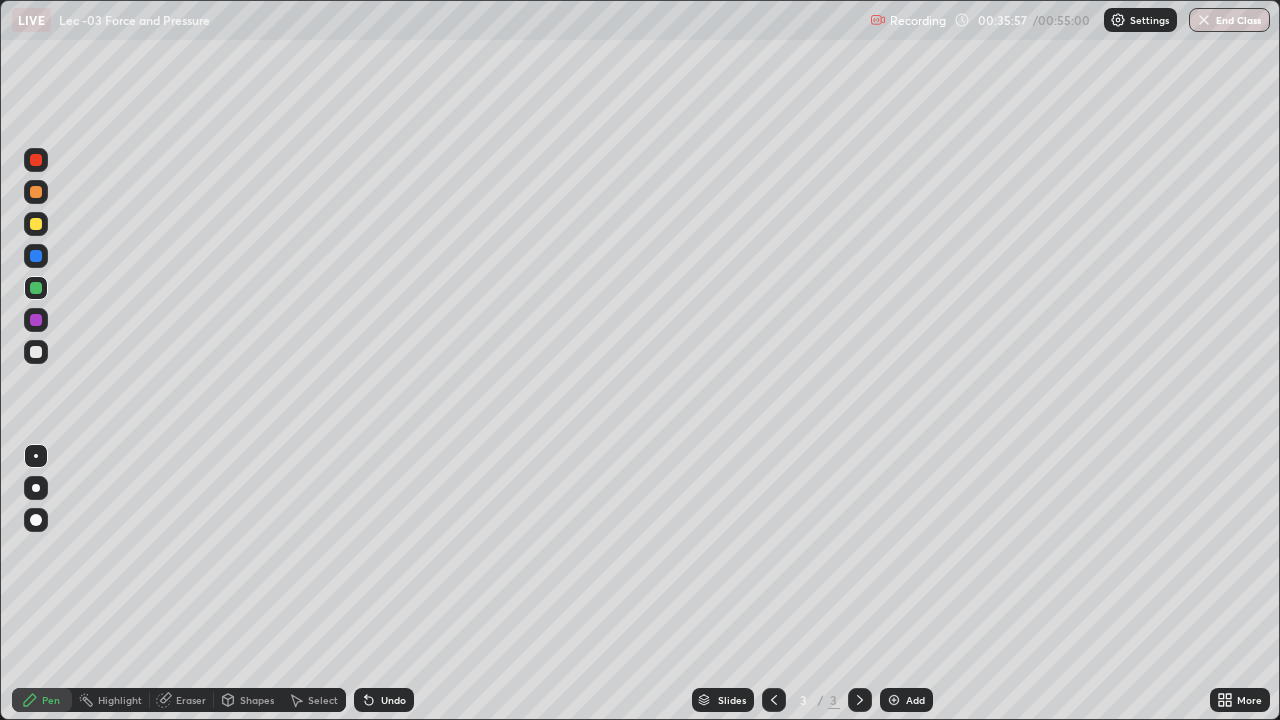 click at bounding box center [894, 700] 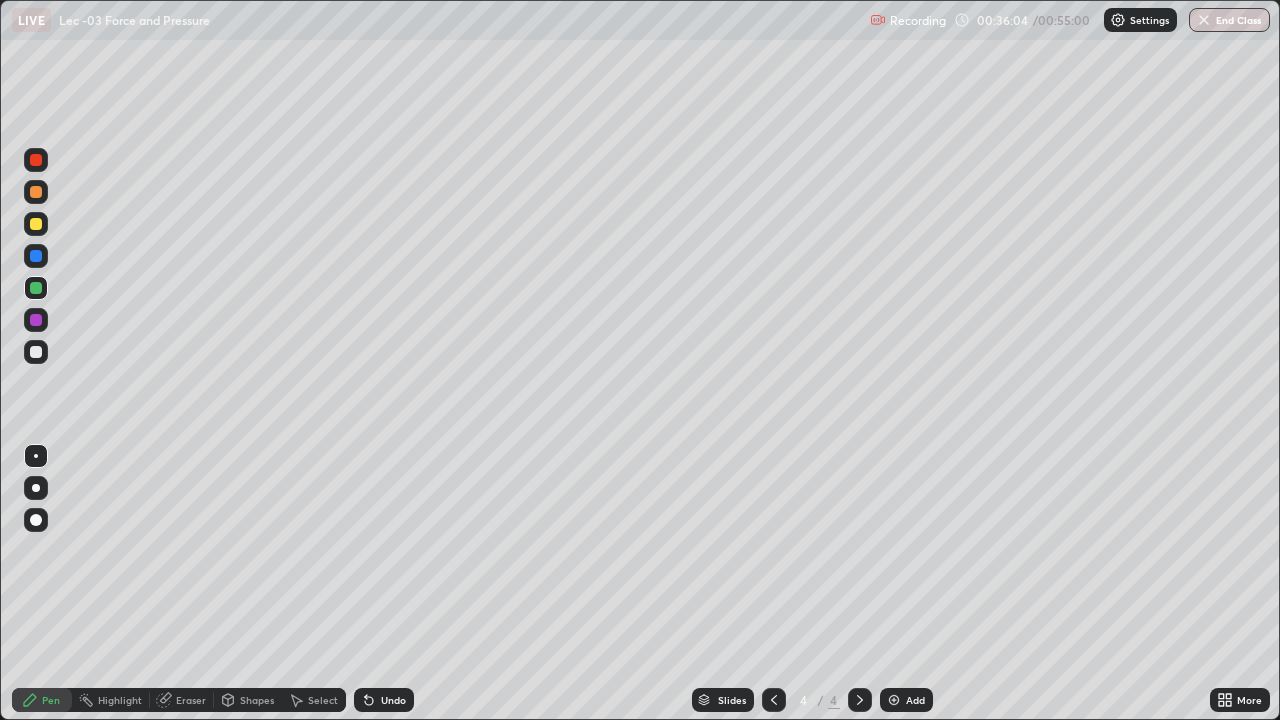 click at bounding box center (36, 224) 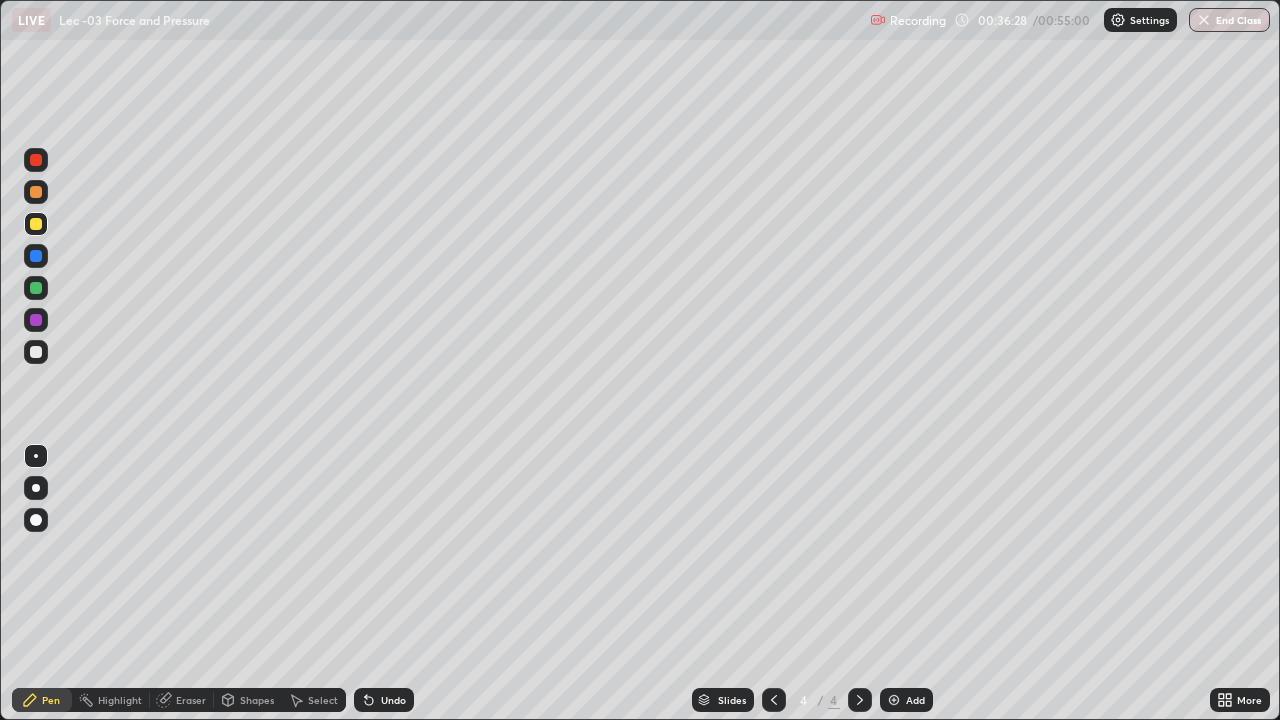click at bounding box center (36, 320) 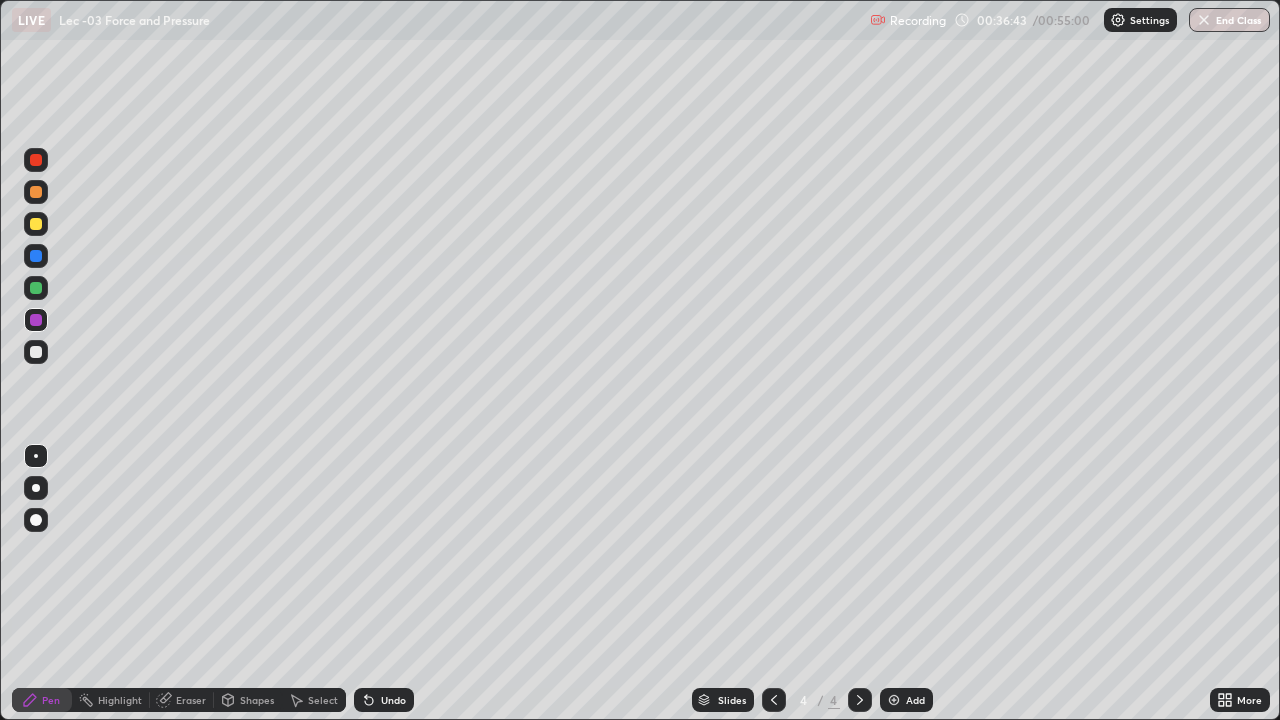 click at bounding box center [36, 288] 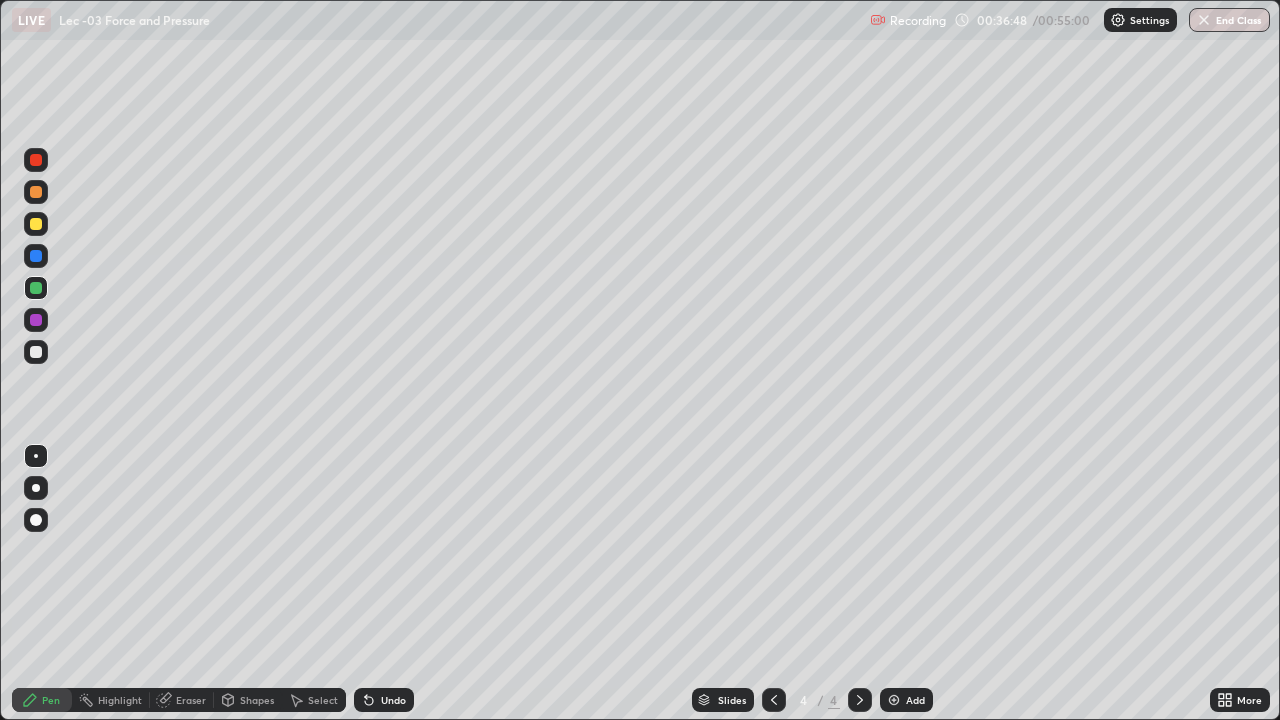 click at bounding box center [36, 224] 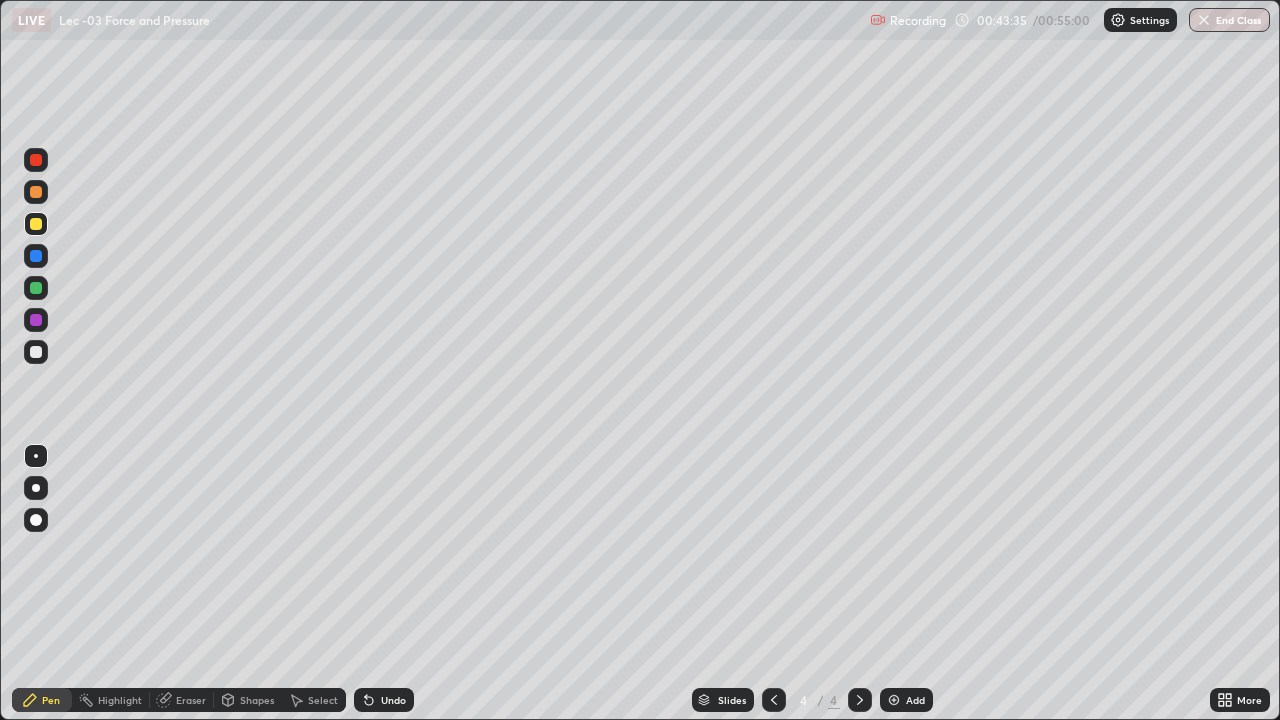 click on "Eraser" at bounding box center (191, 700) 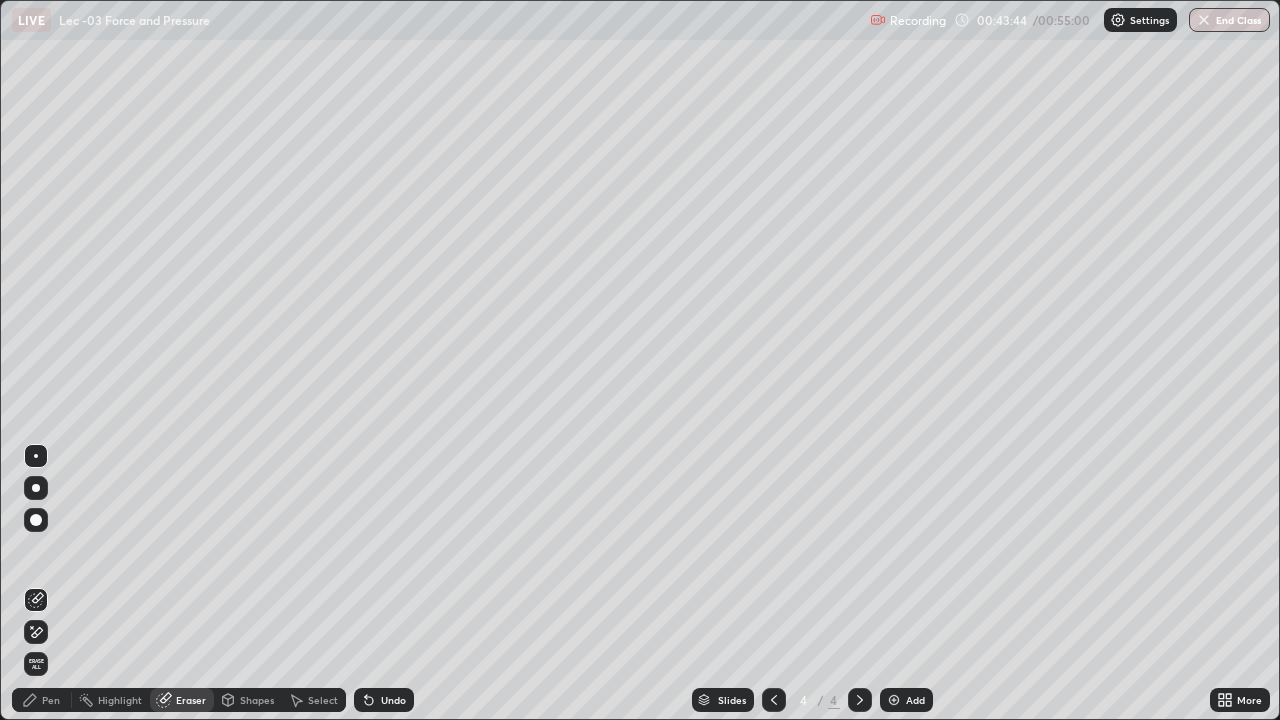 click on "Pen" at bounding box center [42, 700] 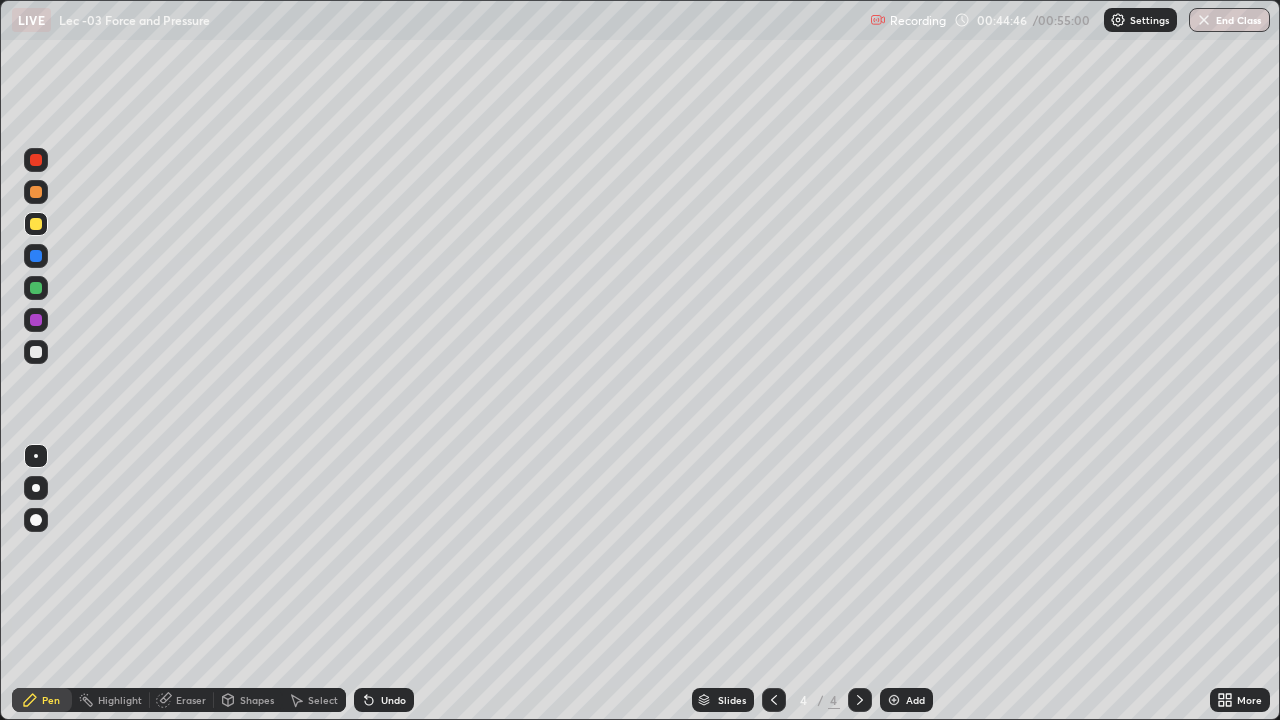 click on "Select" at bounding box center (323, 700) 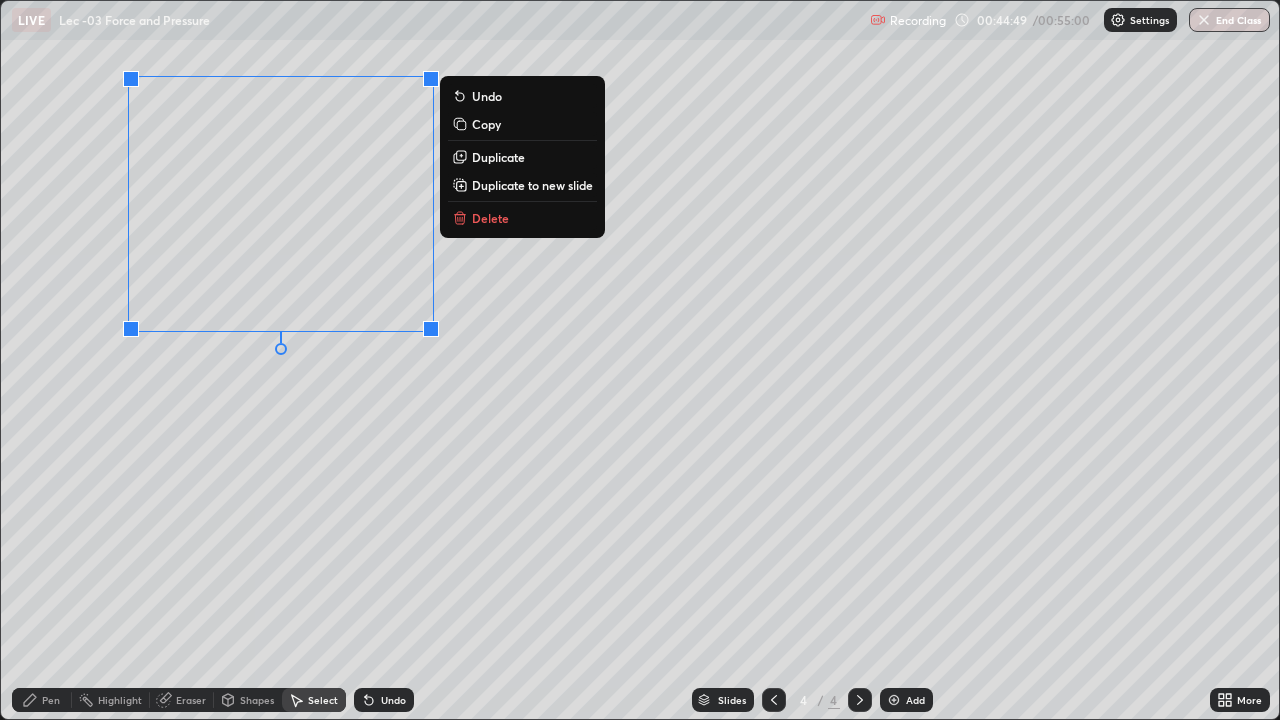 click on "Pen" at bounding box center (51, 700) 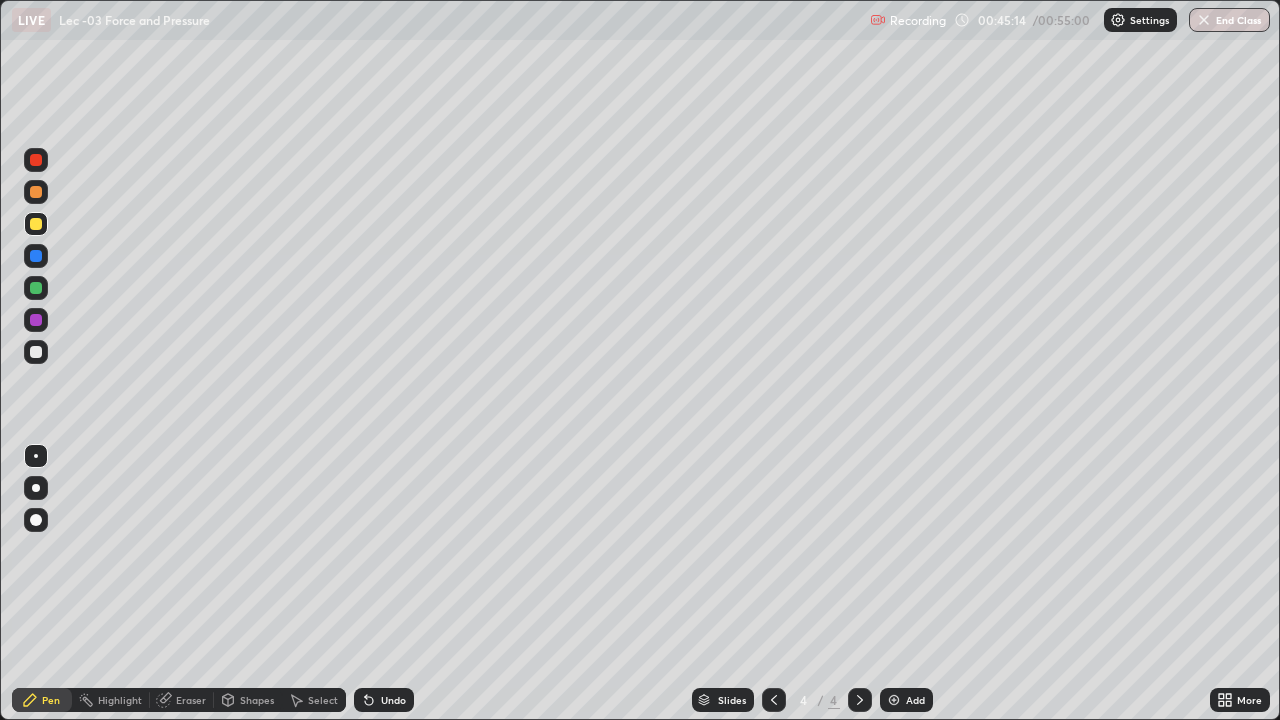click at bounding box center [36, 288] 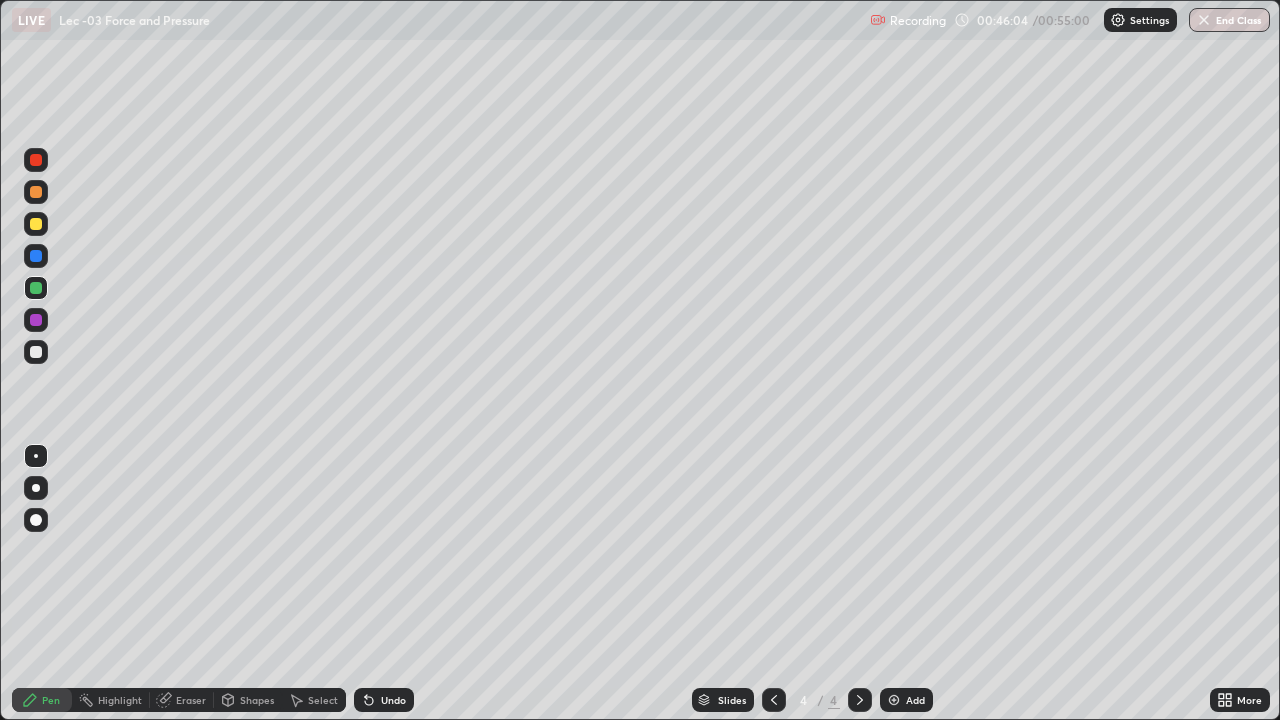 click on "Shapes" at bounding box center (257, 700) 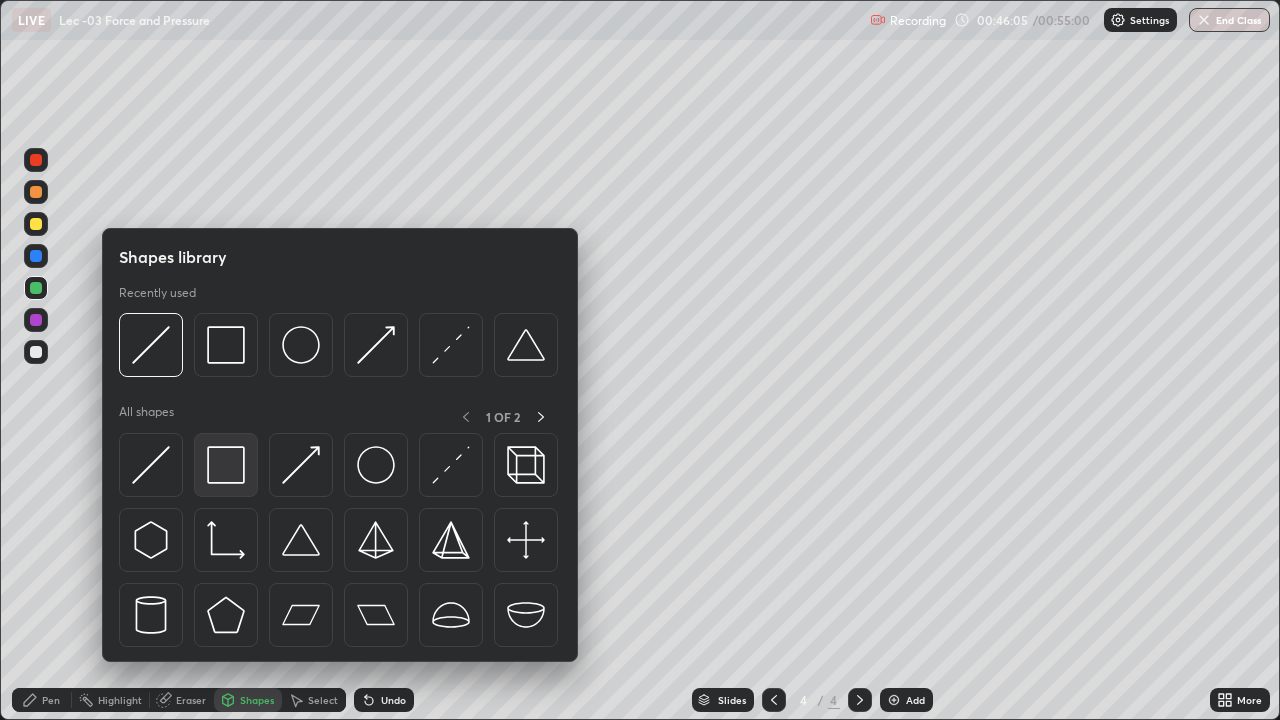 click at bounding box center (226, 465) 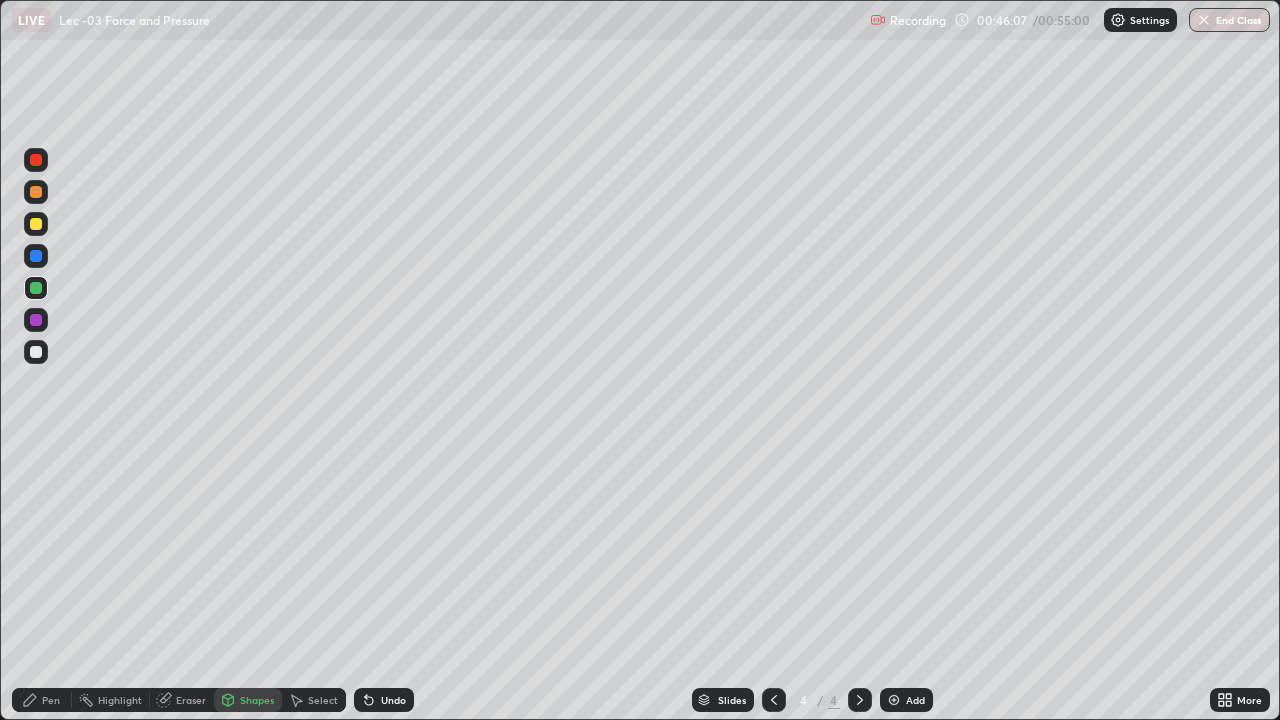 click at bounding box center [36, 320] 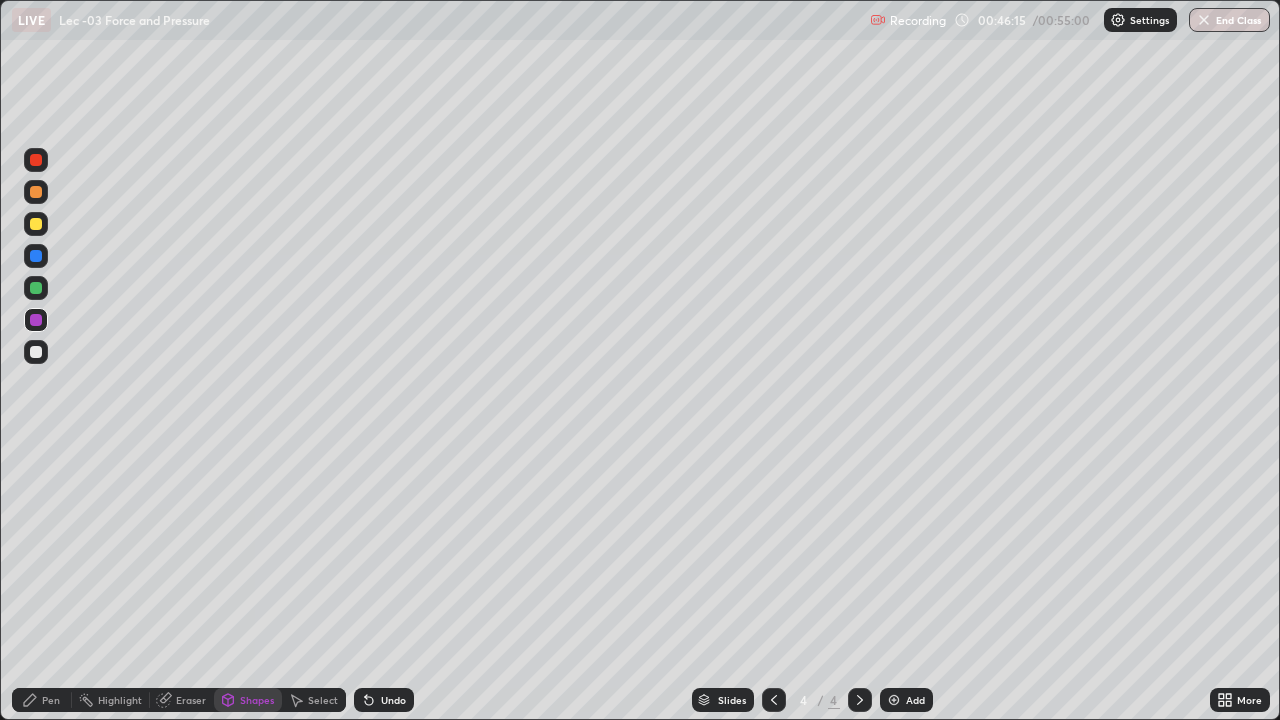 click at bounding box center [36, 256] 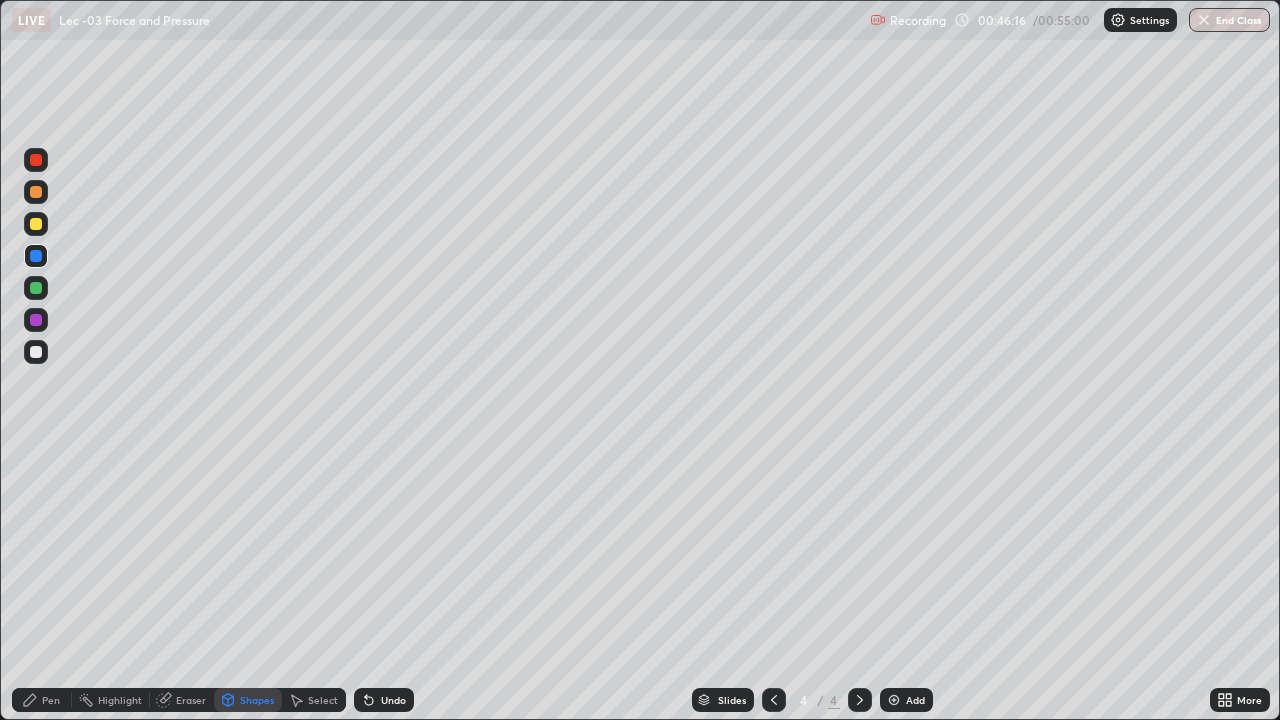 click on "Shapes" at bounding box center [257, 700] 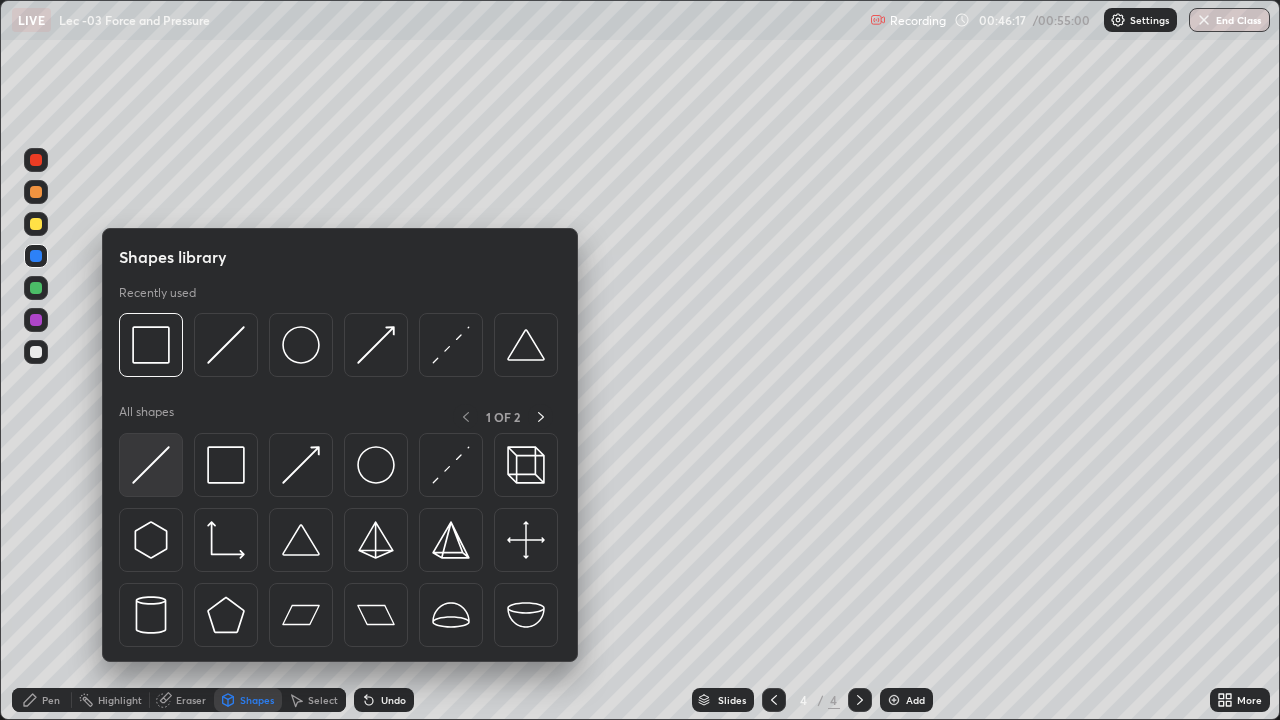 click at bounding box center [151, 465] 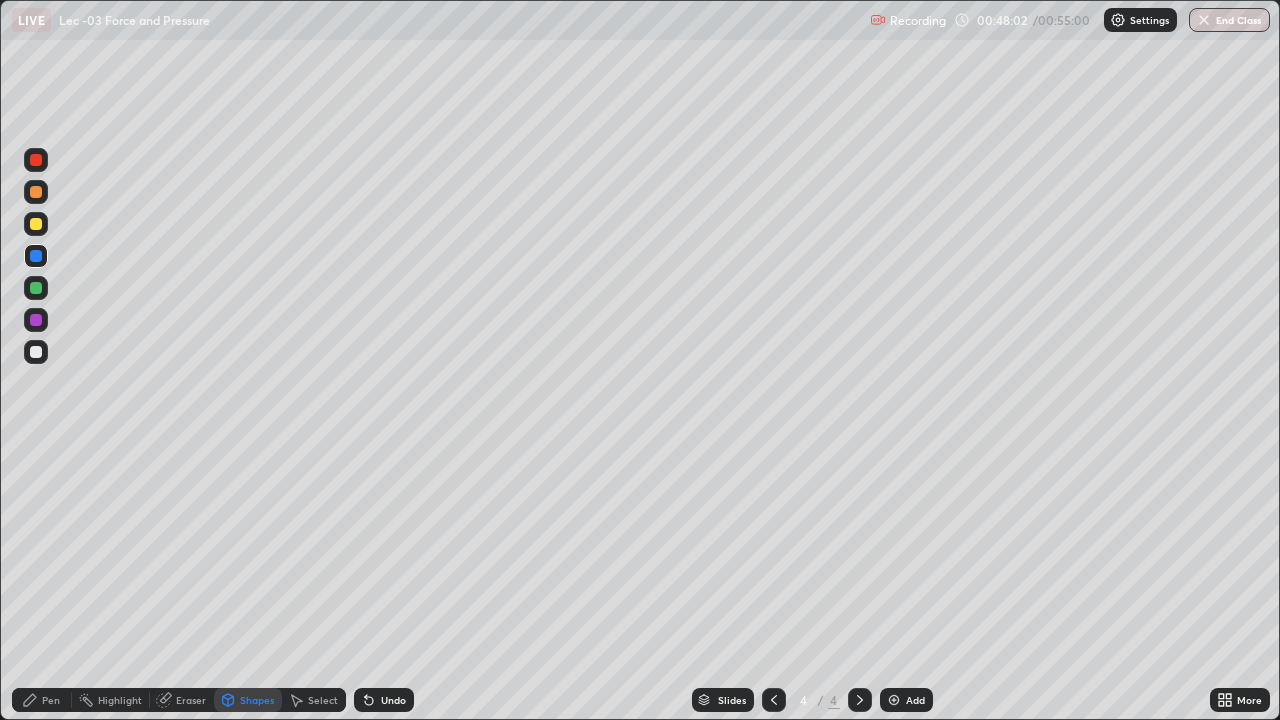click on "Add" at bounding box center (906, 700) 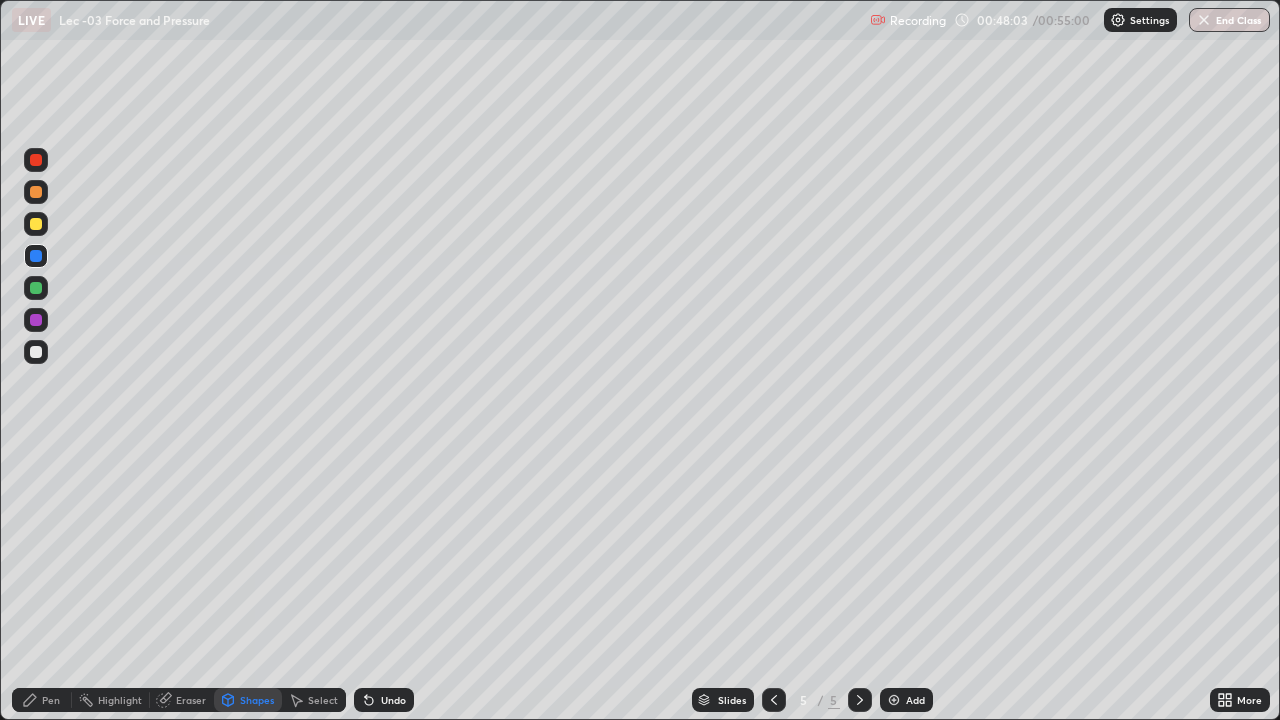 click on "Pen" at bounding box center [42, 700] 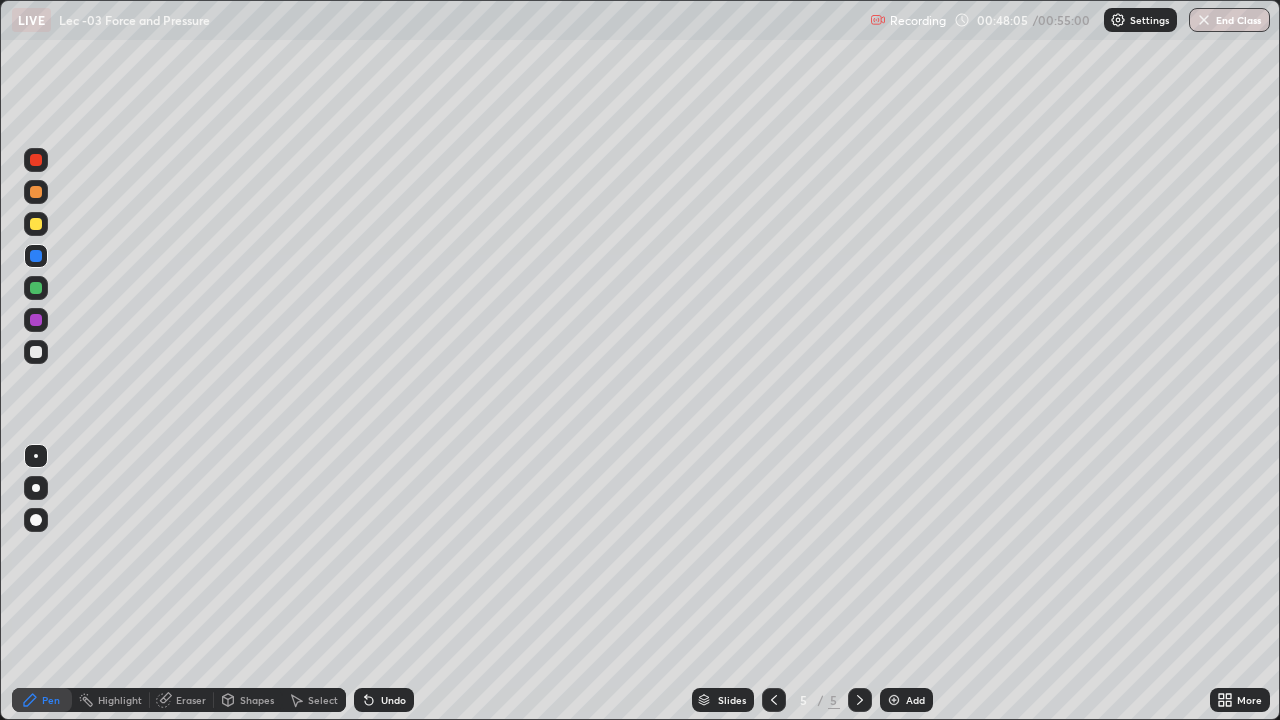 click at bounding box center (36, 288) 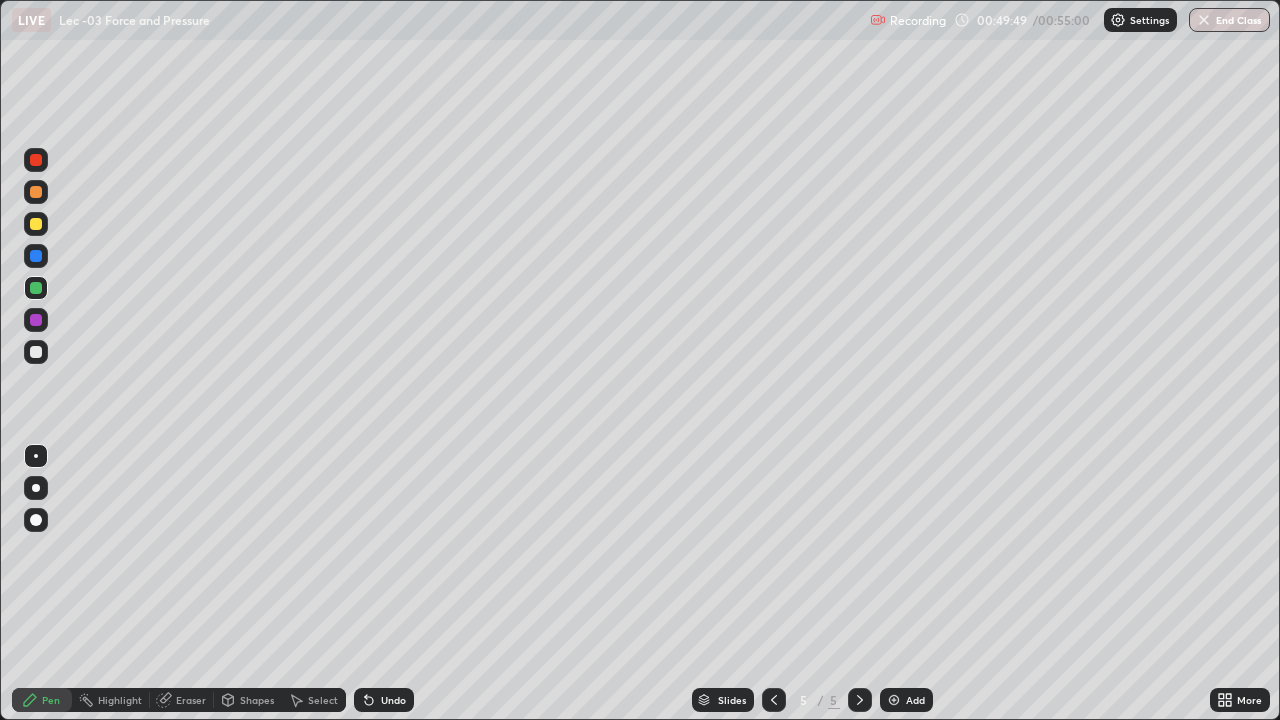 click on "End Class" at bounding box center (1229, 20) 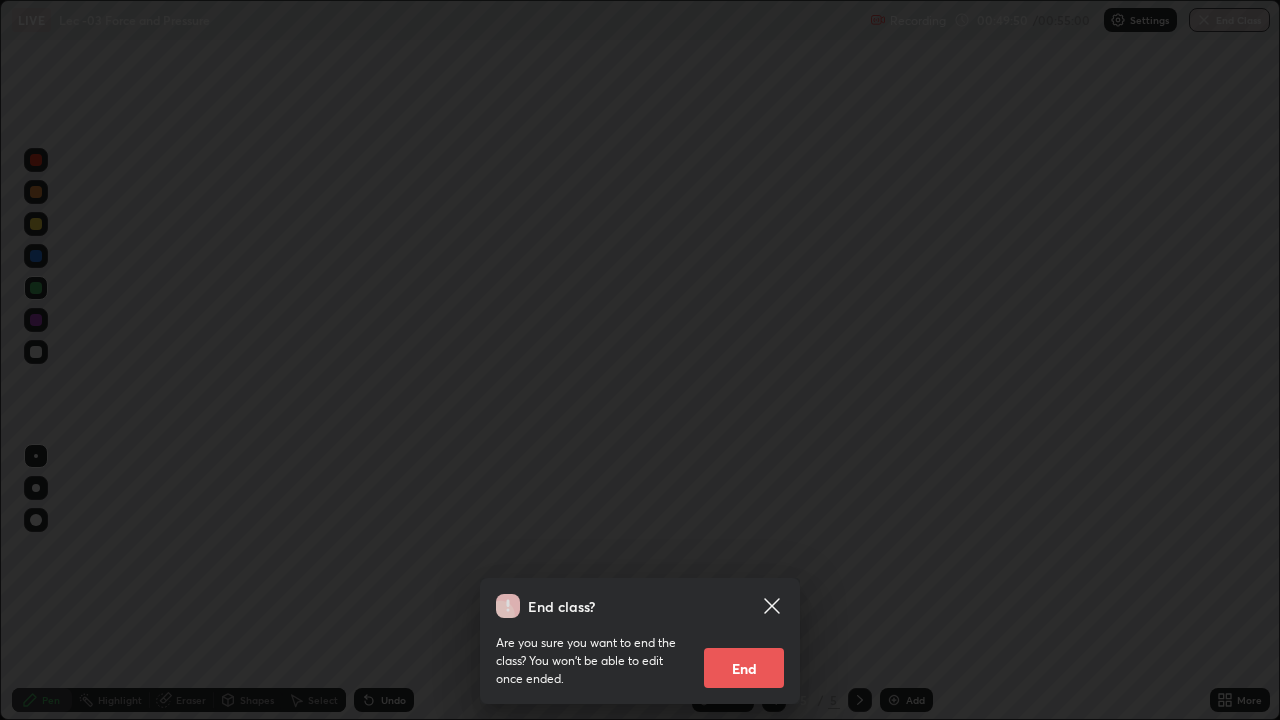 click on "End" at bounding box center [744, 668] 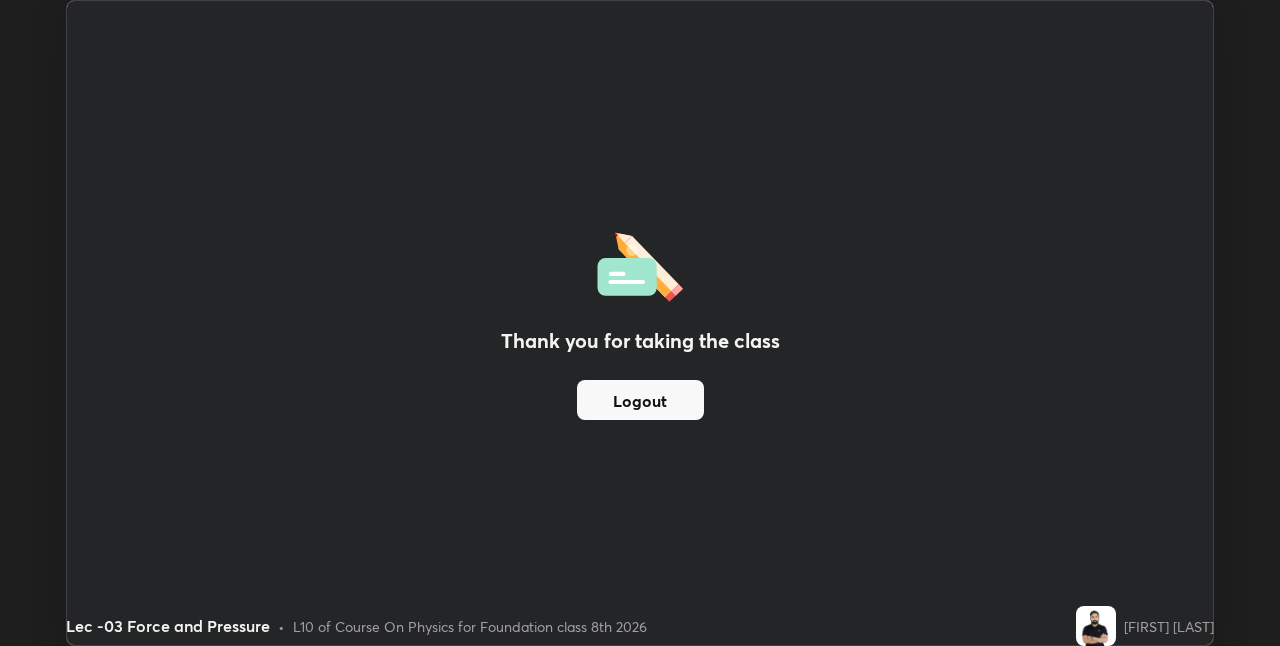 scroll, scrollTop: 646, scrollLeft: 1280, axis: both 